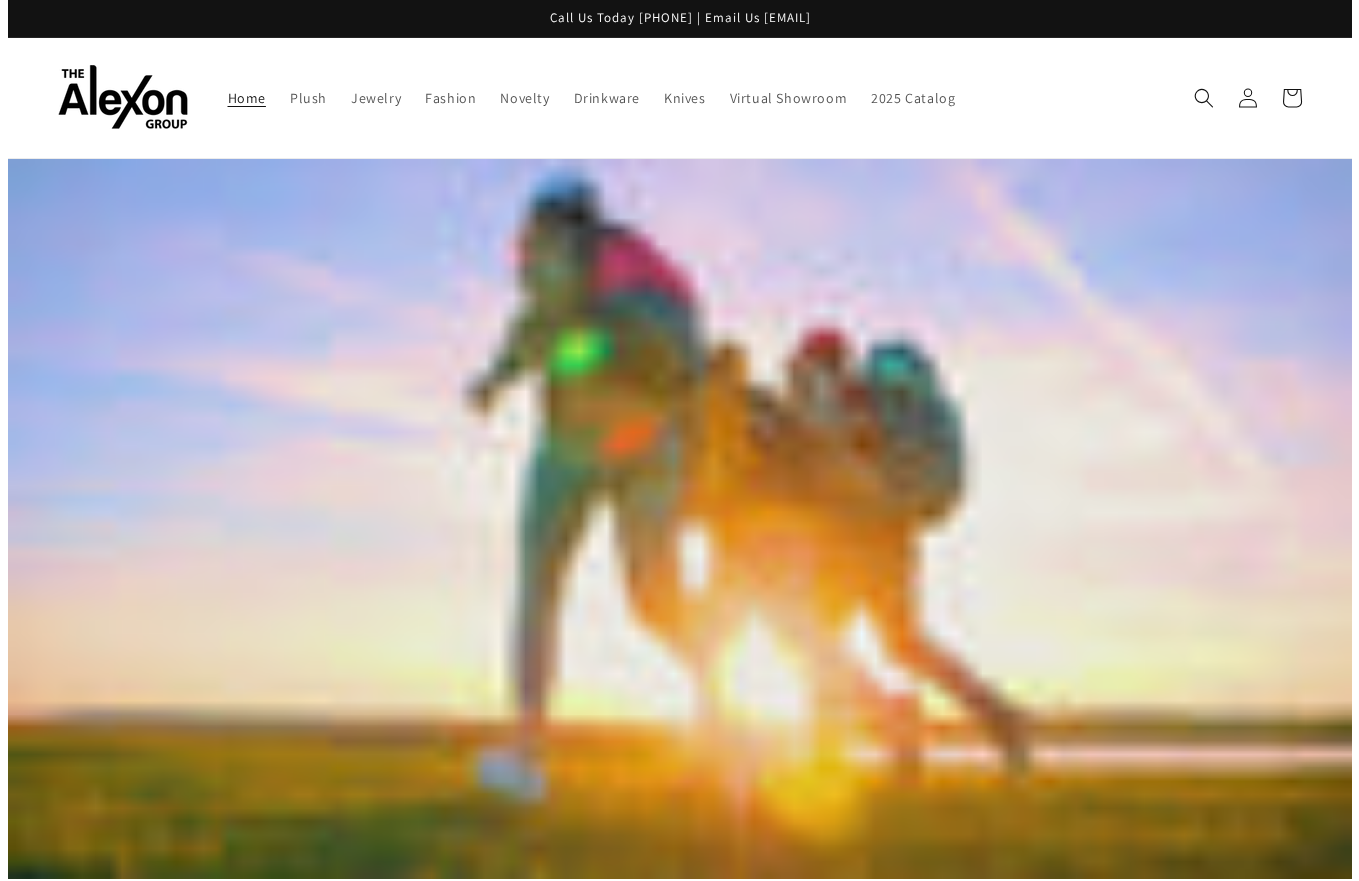 scroll, scrollTop: 0, scrollLeft: 0, axis: both 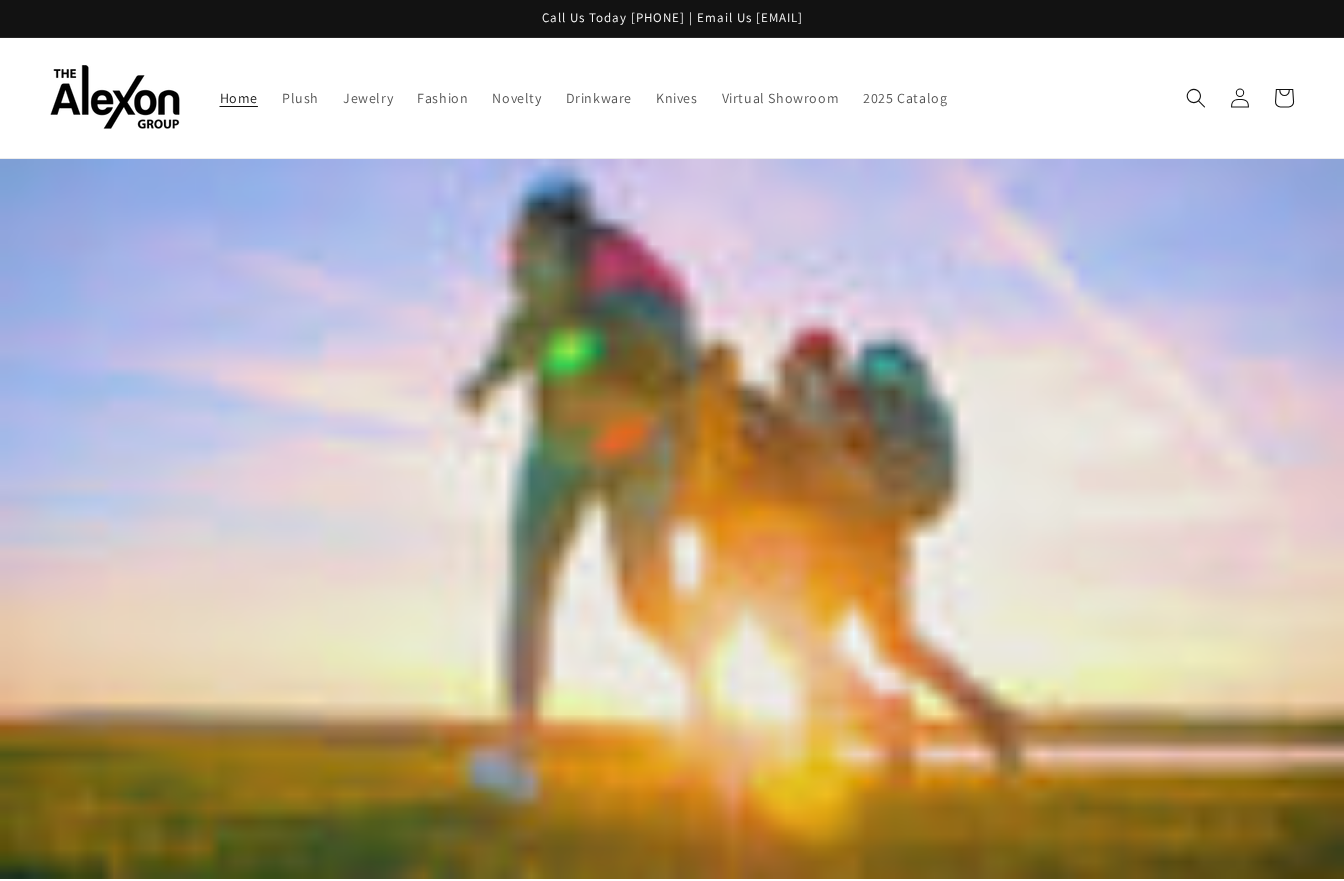 click 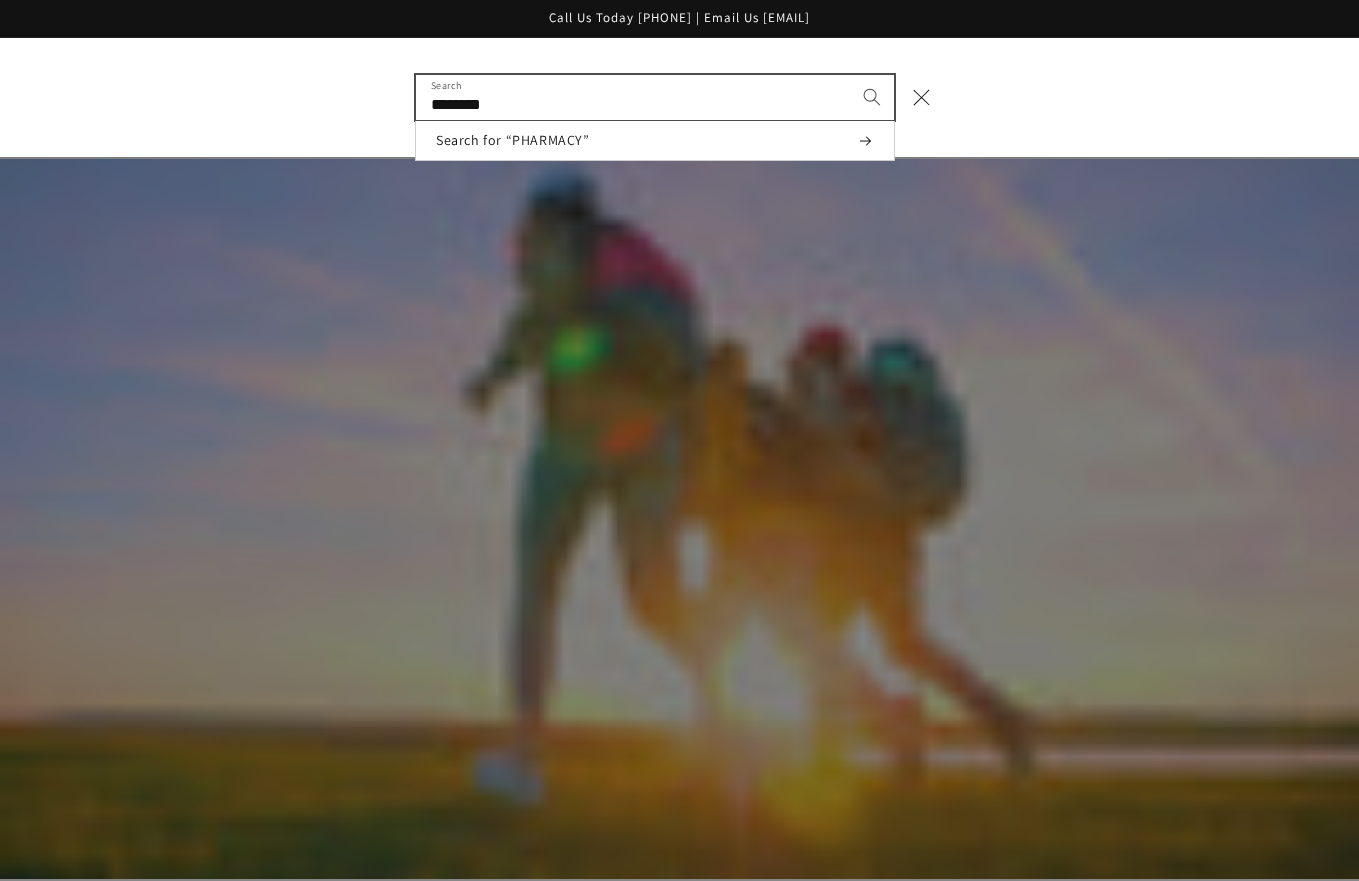 type on "********" 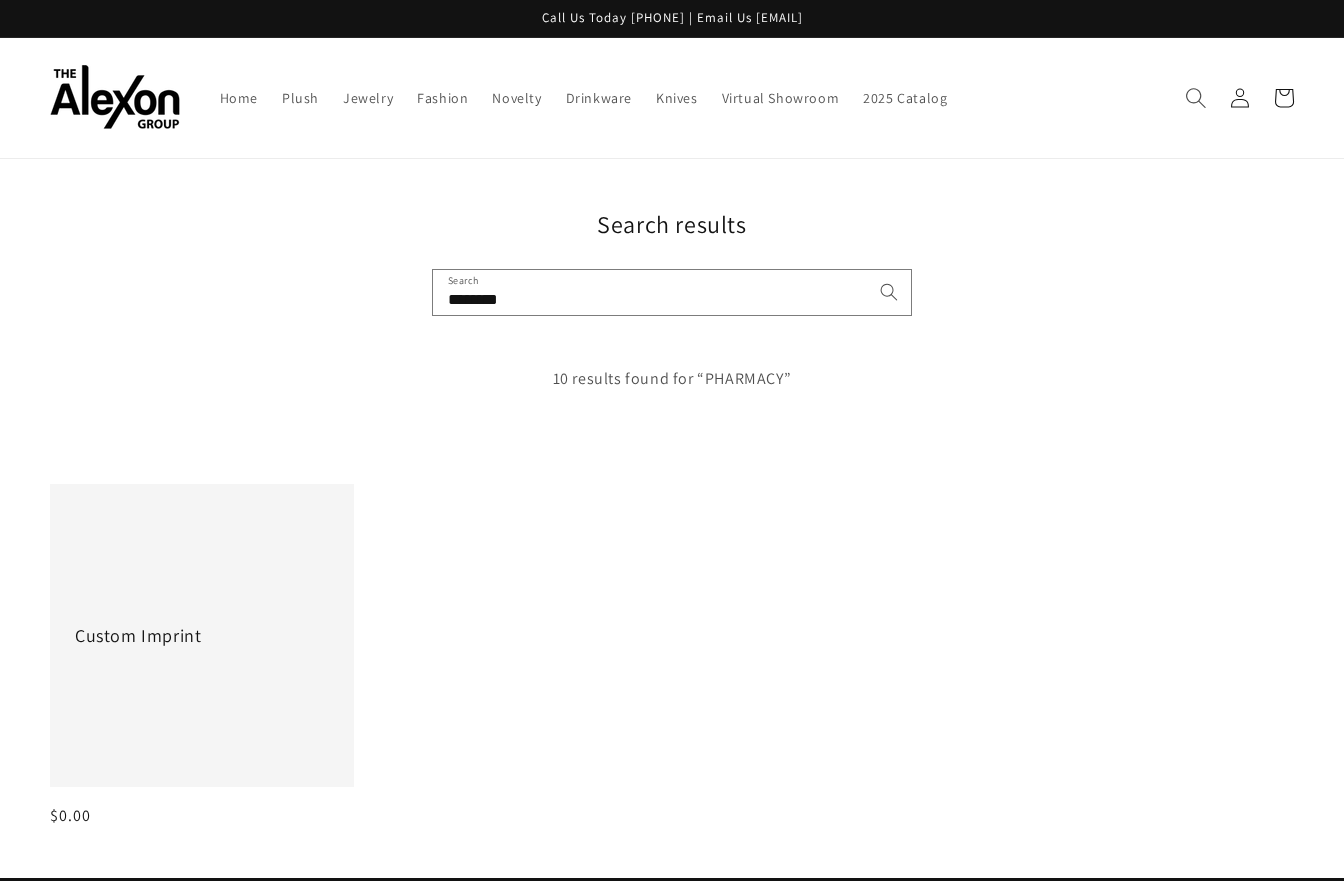 scroll, scrollTop: 0, scrollLeft: 0, axis: both 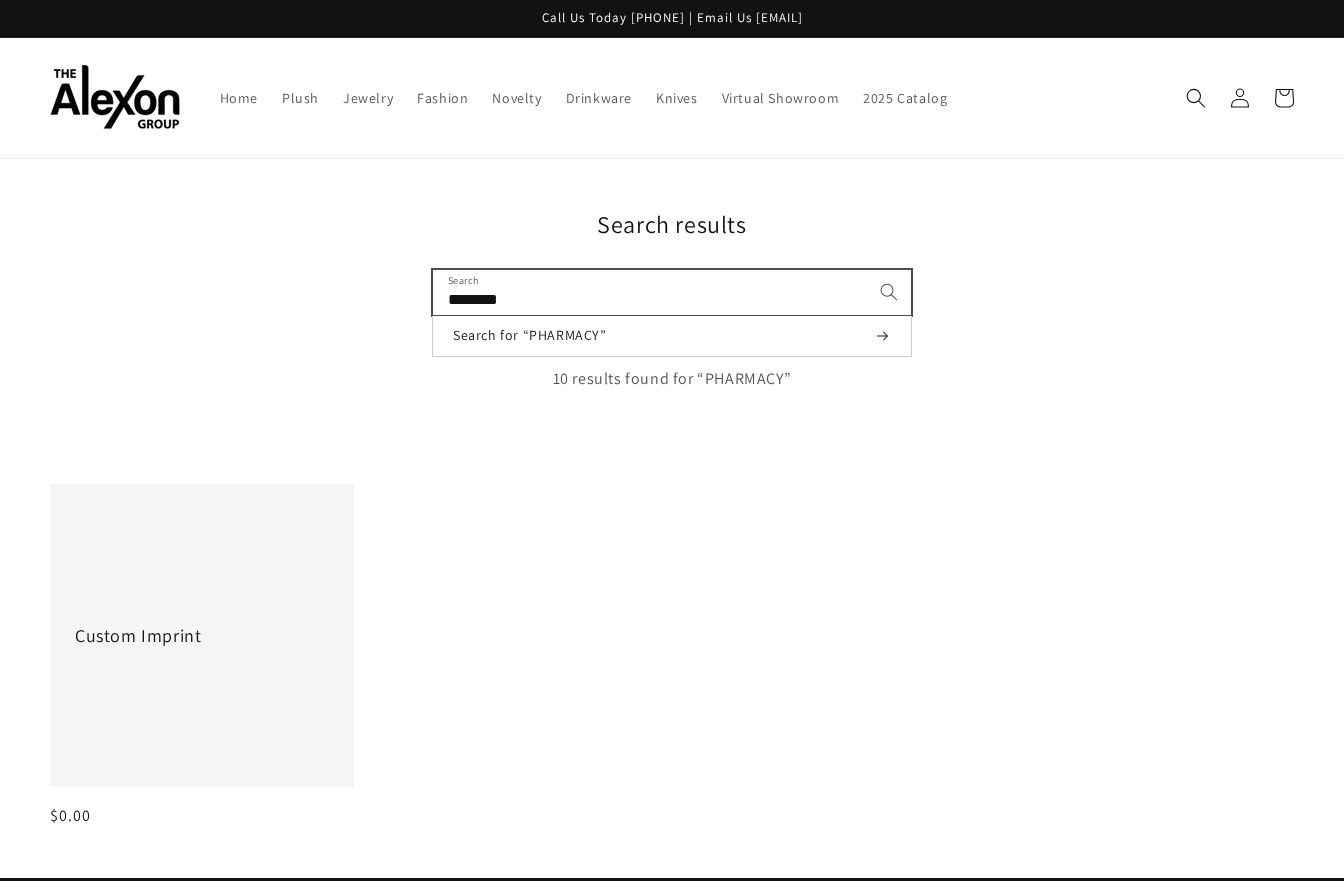 drag, startPoint x: 639, startPoint y: 301, endPoint x: 271, endPoint y: 288, distance: 368.22955 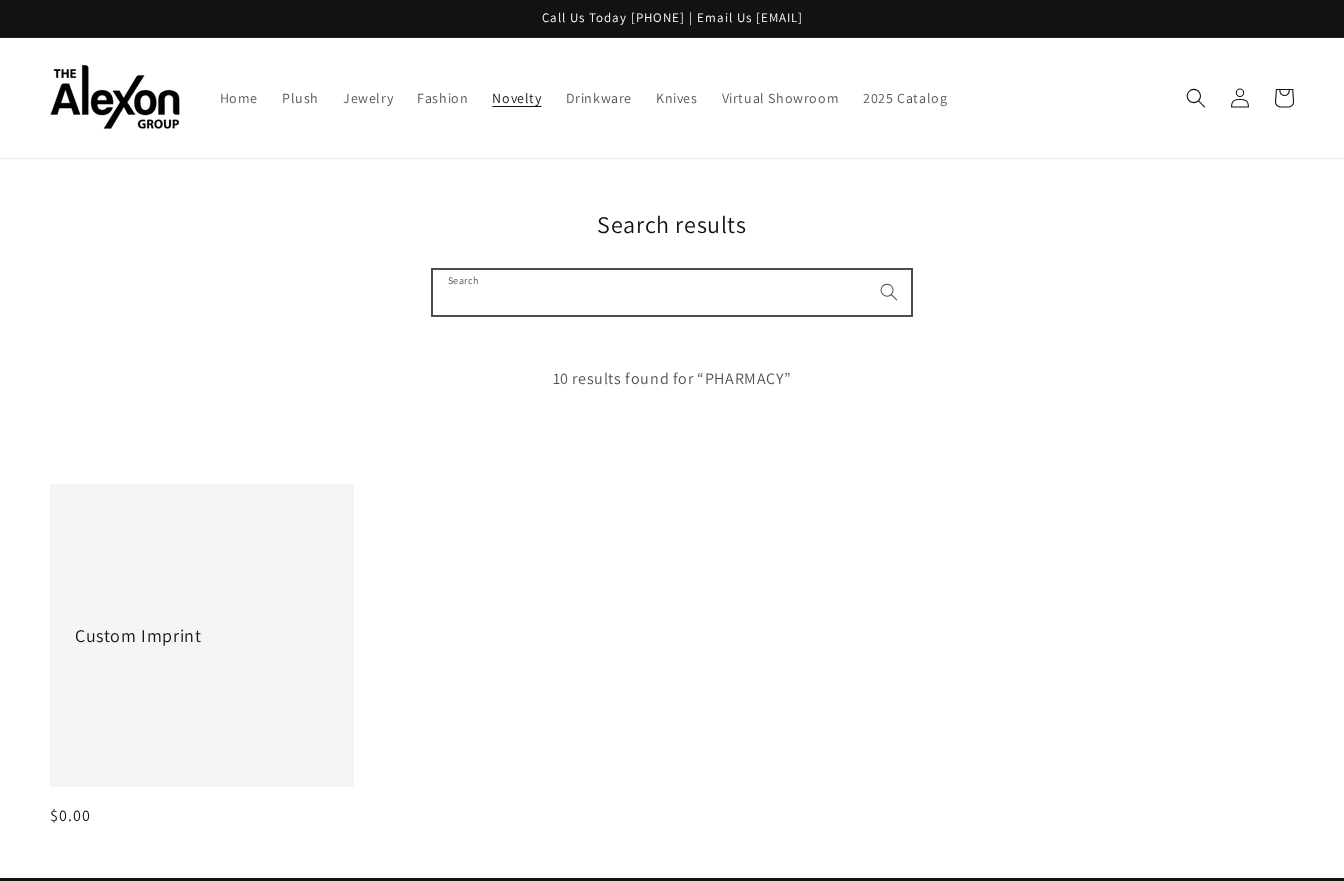 type 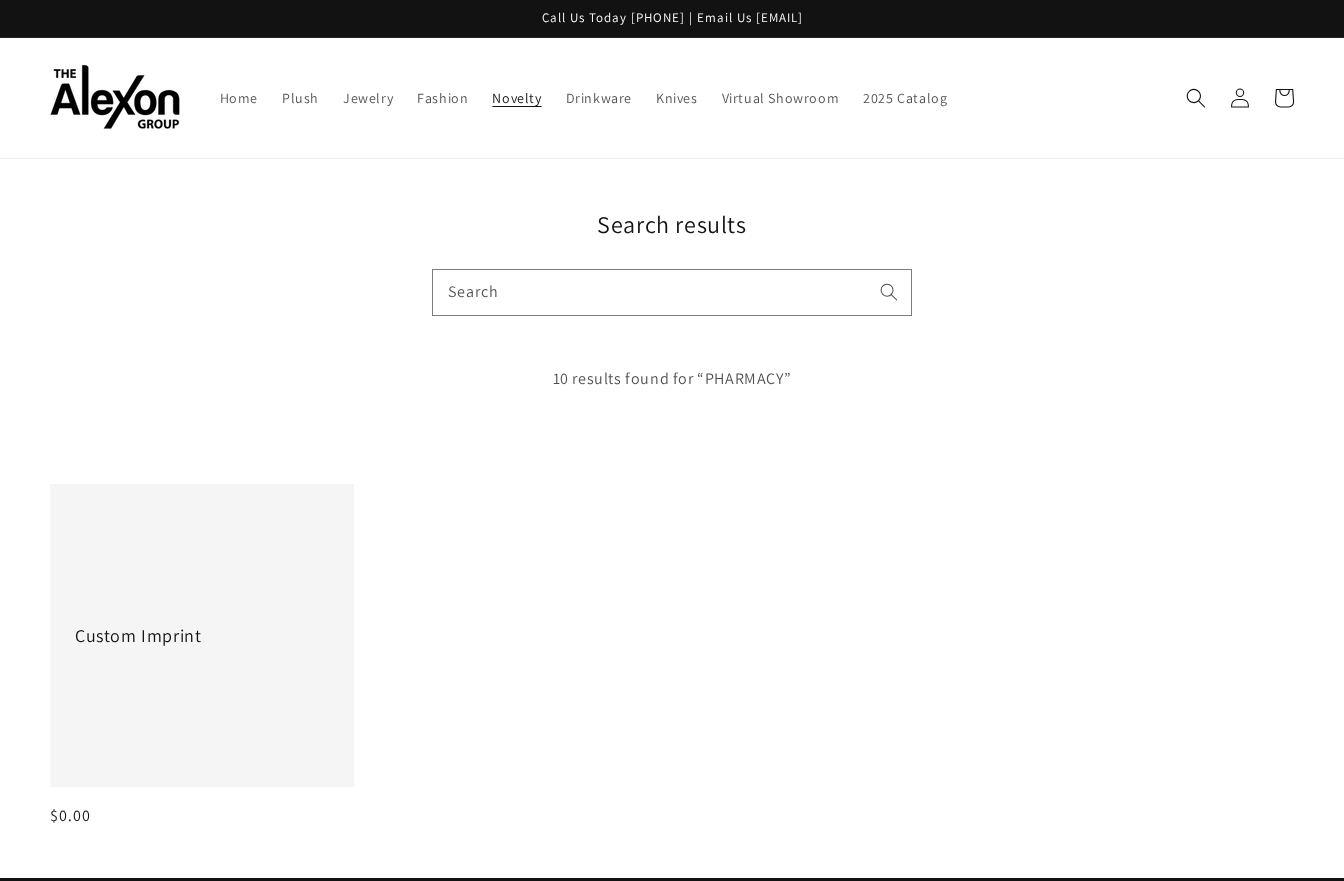 click on "Novelty" at bounding box center (516, 98) 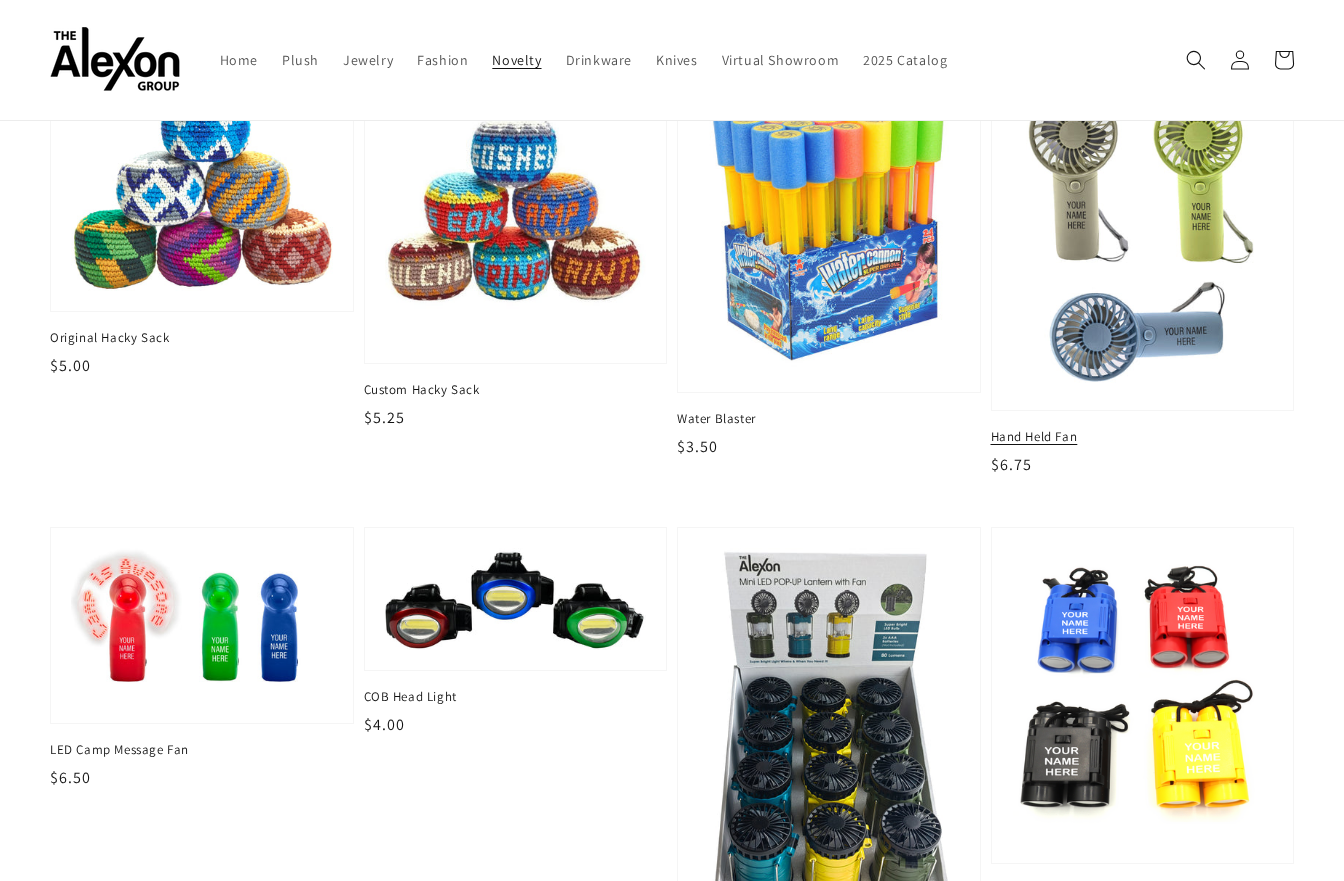 scroll, scrollTop: 2005, scrollLeft: 0, axis: vertical 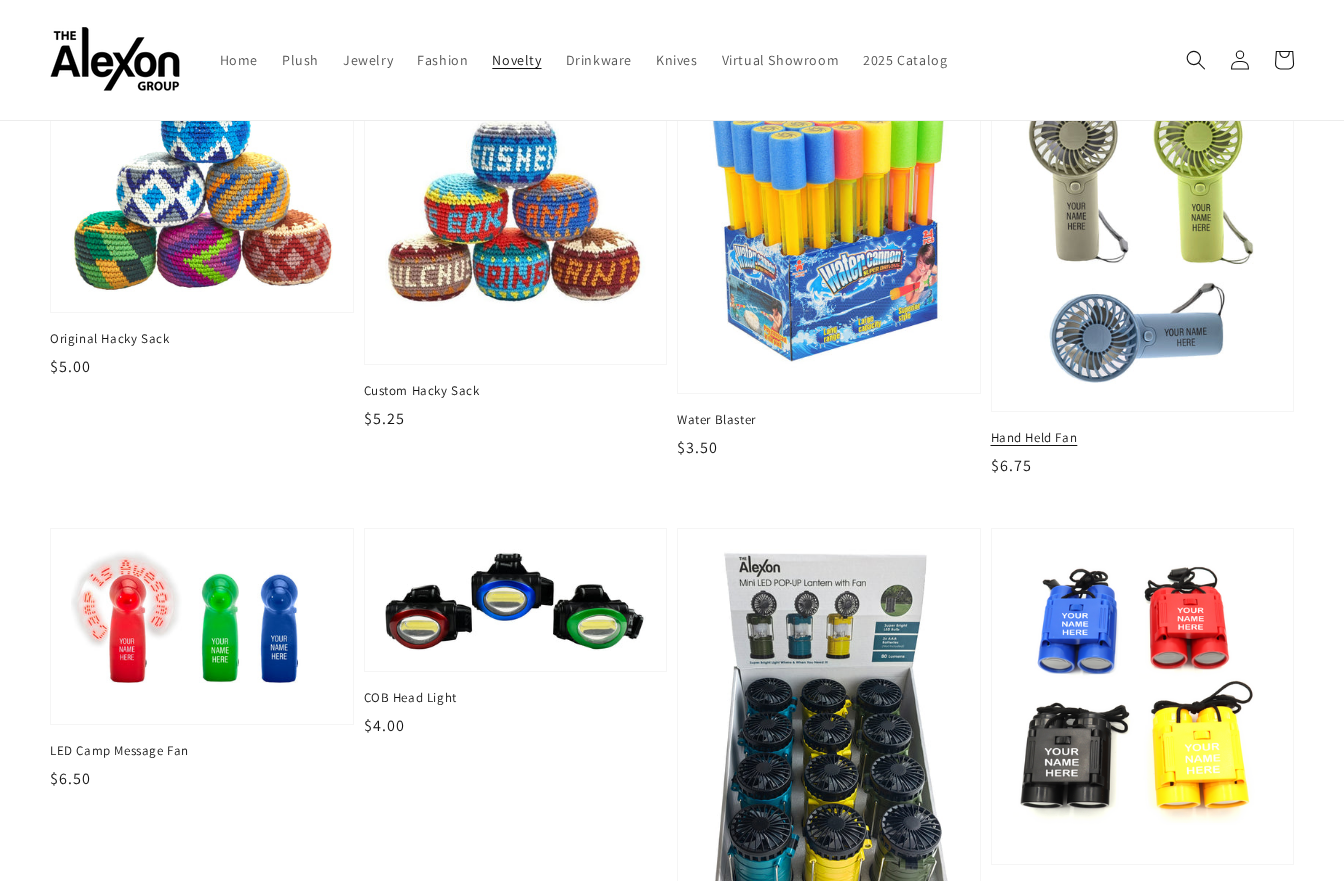 click at bounding box center [1142, 236] 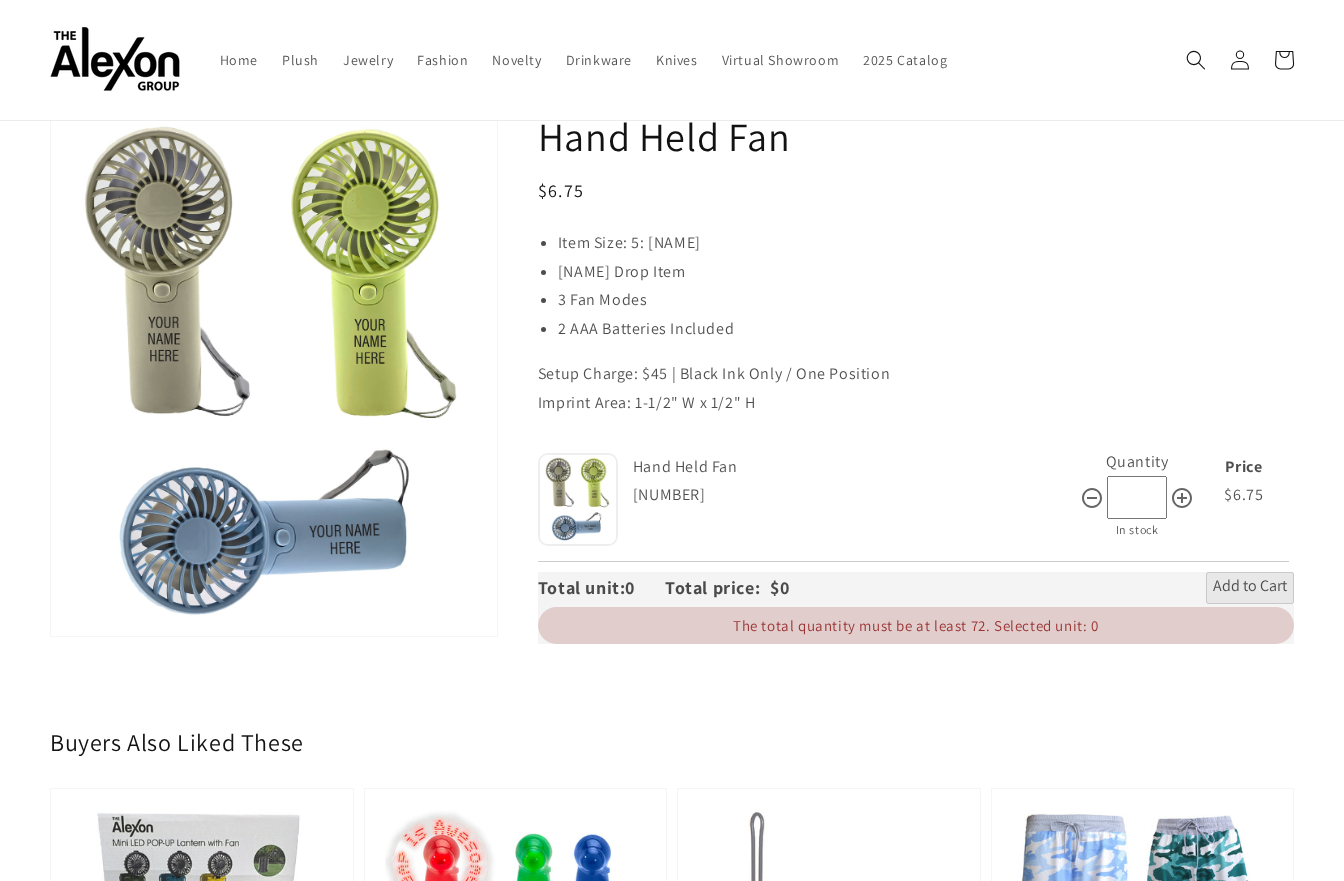 scroll, scrollTop: 0, scrollLeft: 0, axis: both 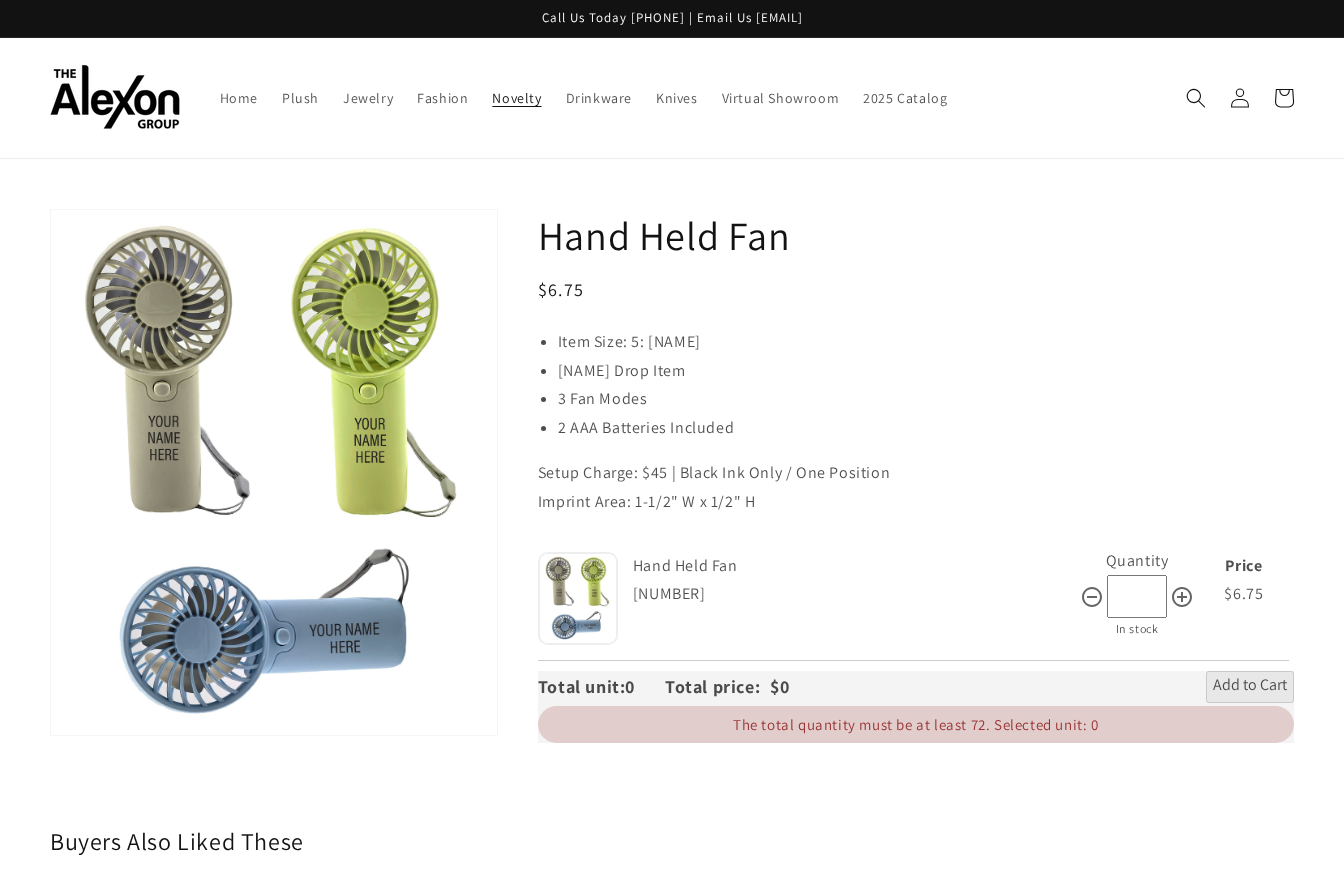 click on "Novelty" at bounding box center [516, 98] 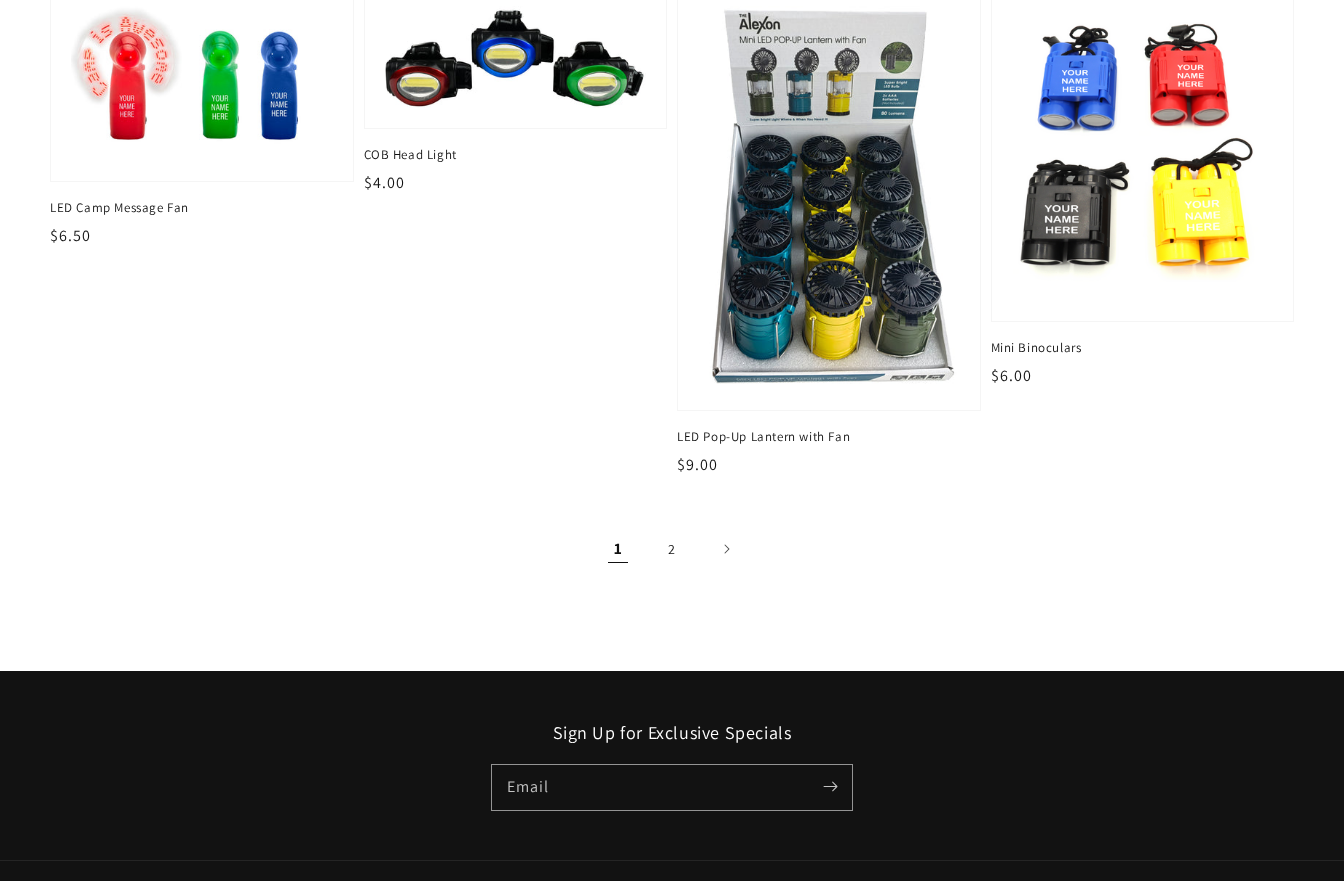 scroll, scrollTop: 2500, scrollLeft: 0, axis: vertical 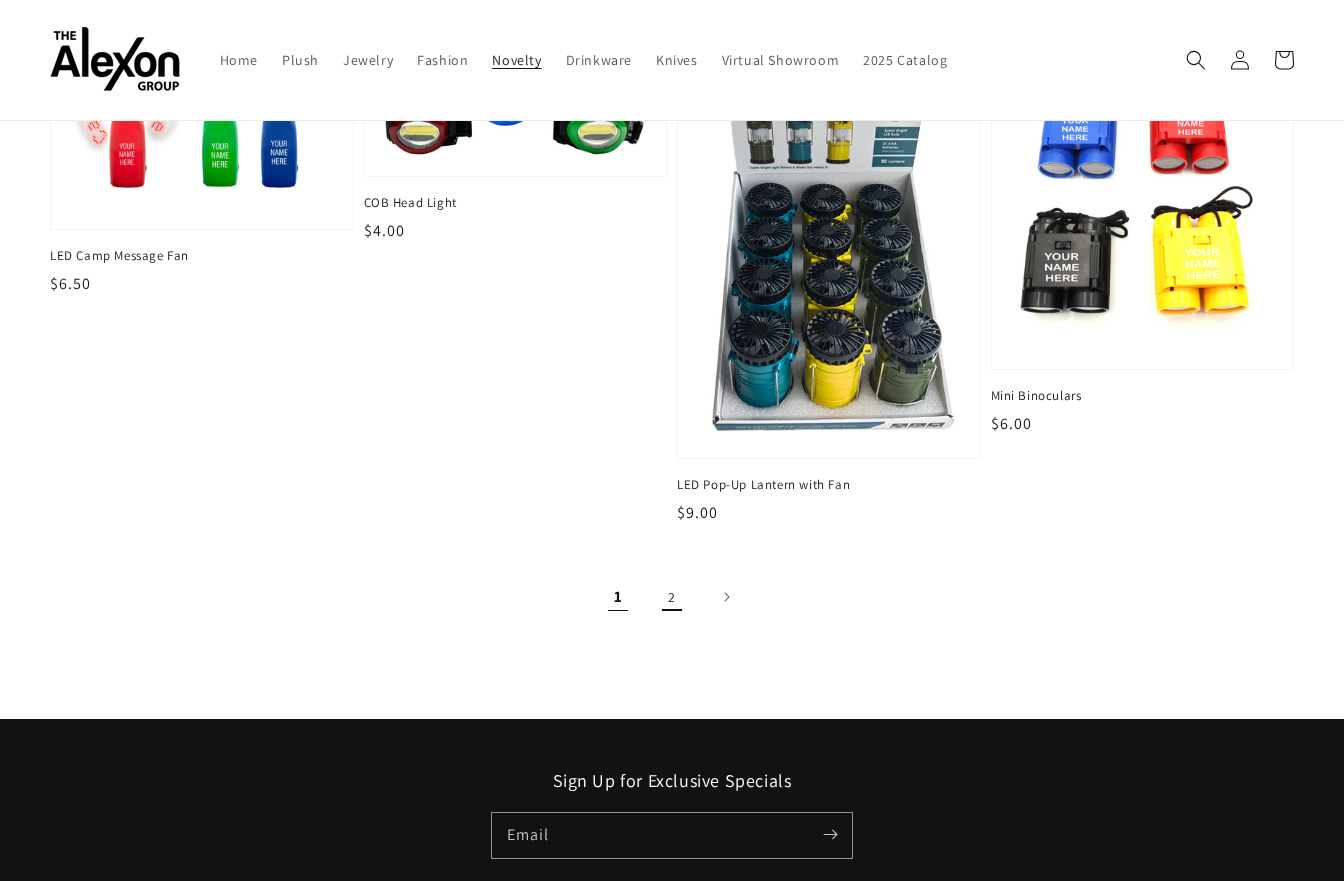 click on "2" at bounding box center (672, 597) 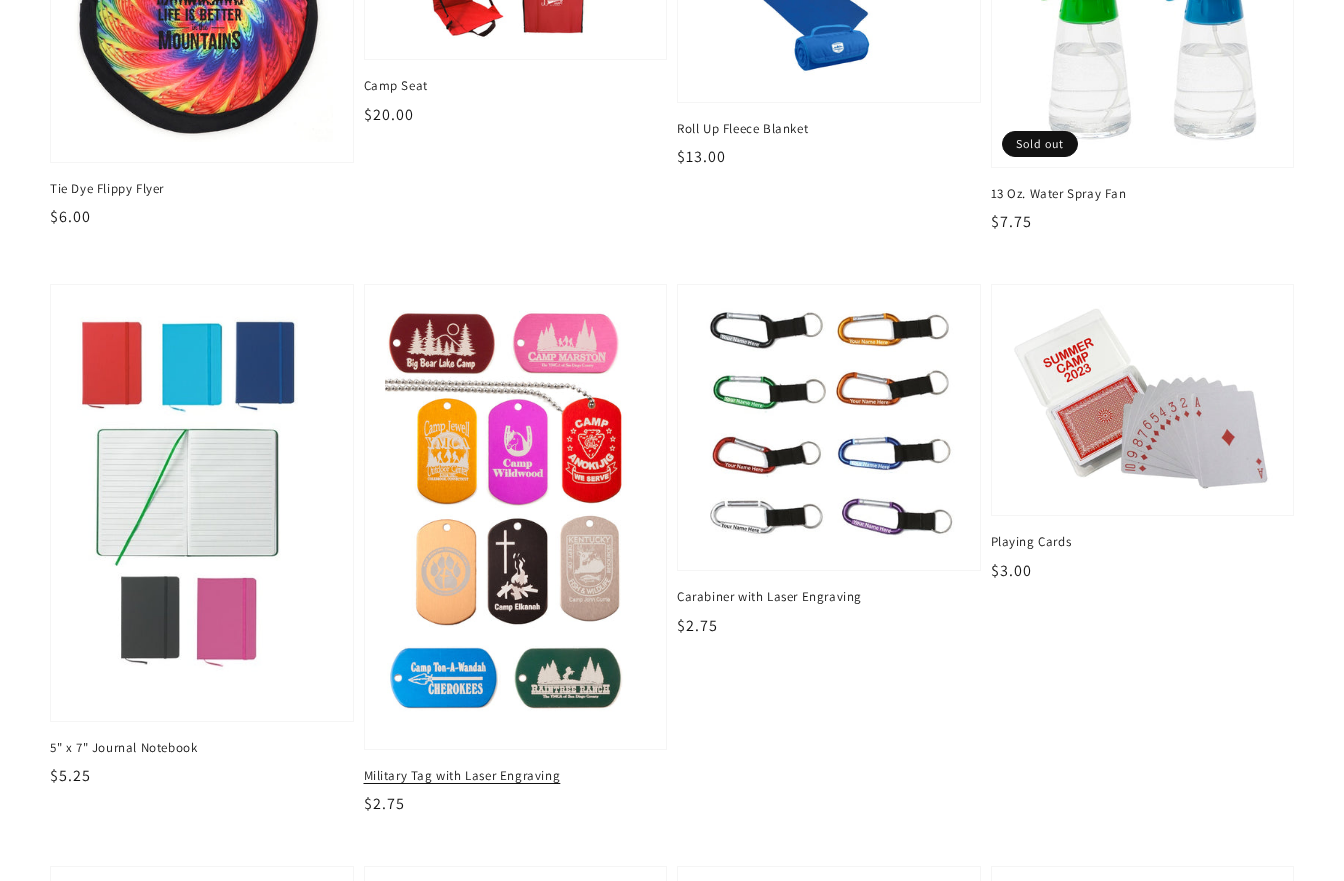 scroll, scrollTop: 400, scrollLeft: 0, axis: vertical 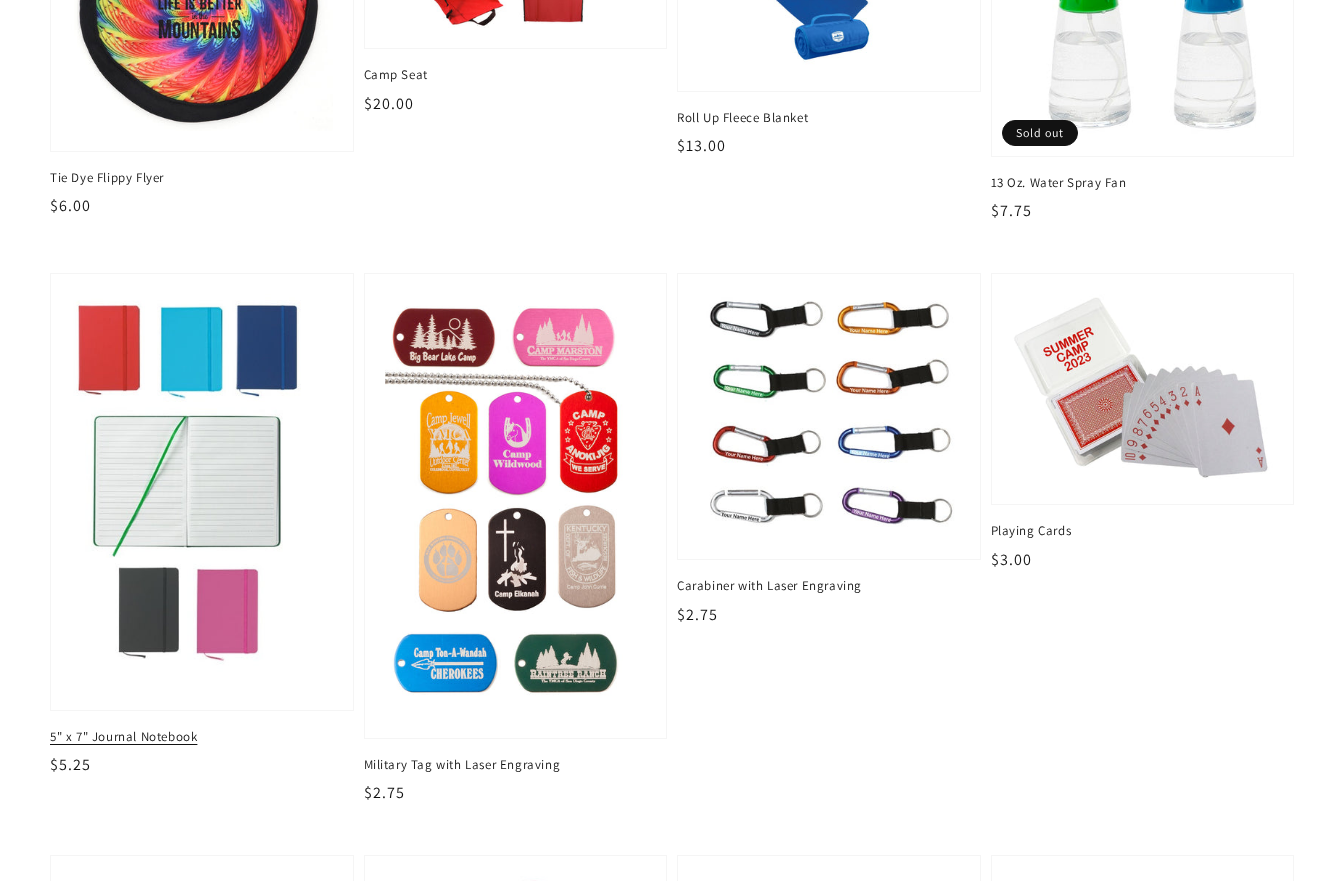click at bounding box center (201, 491) 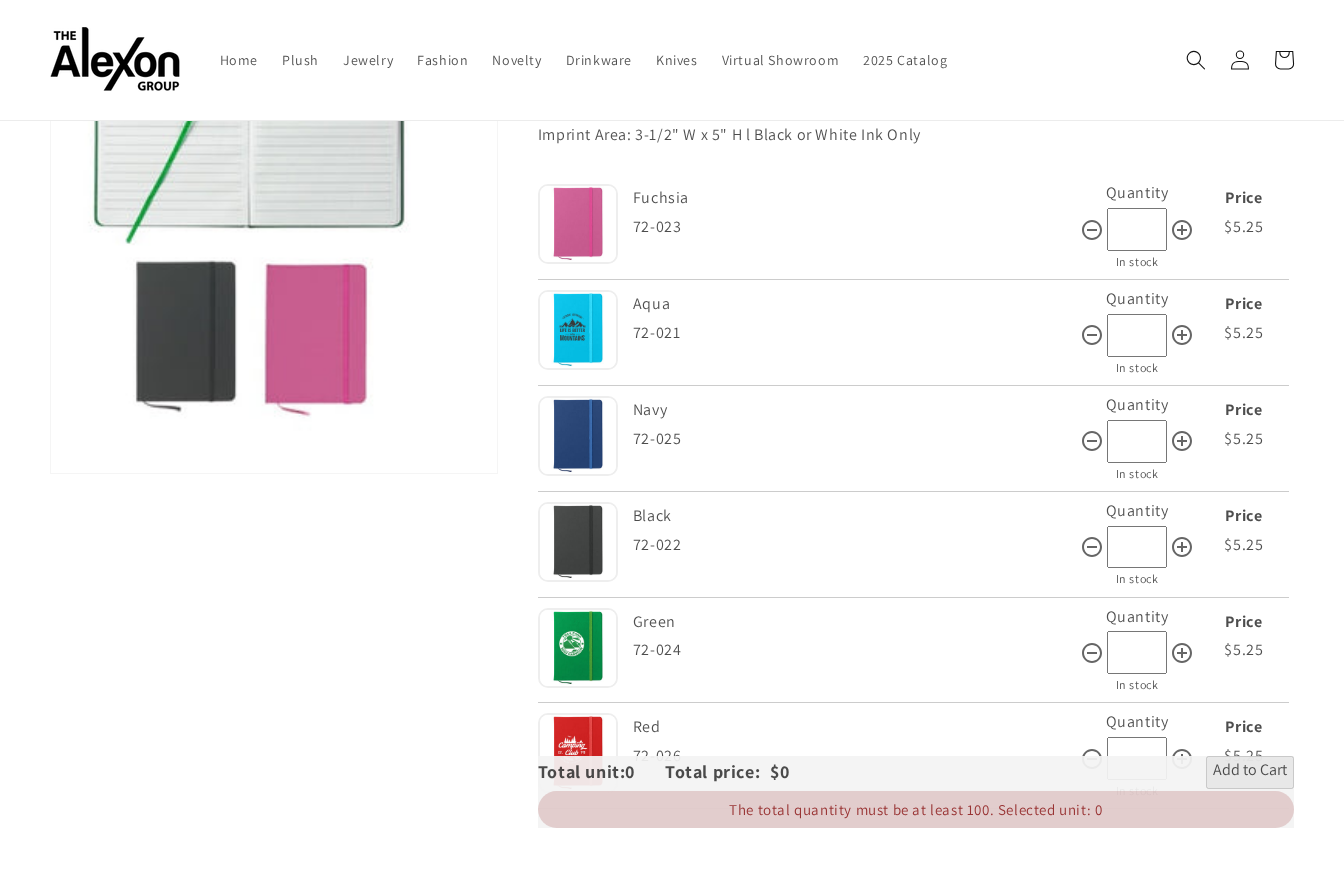 scroll, scrollTop: 300, scrollLeft: 0, axis: vertical 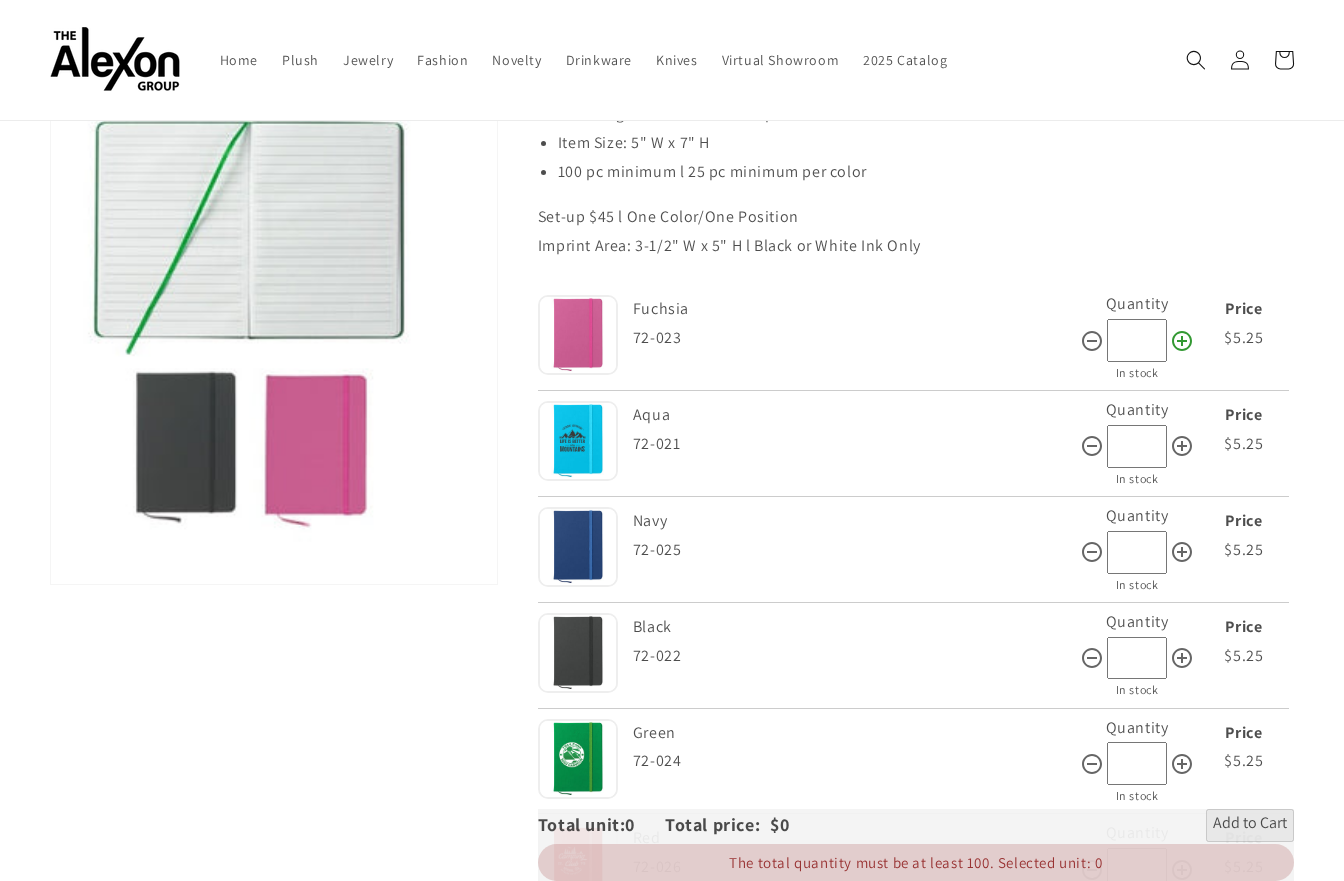 click 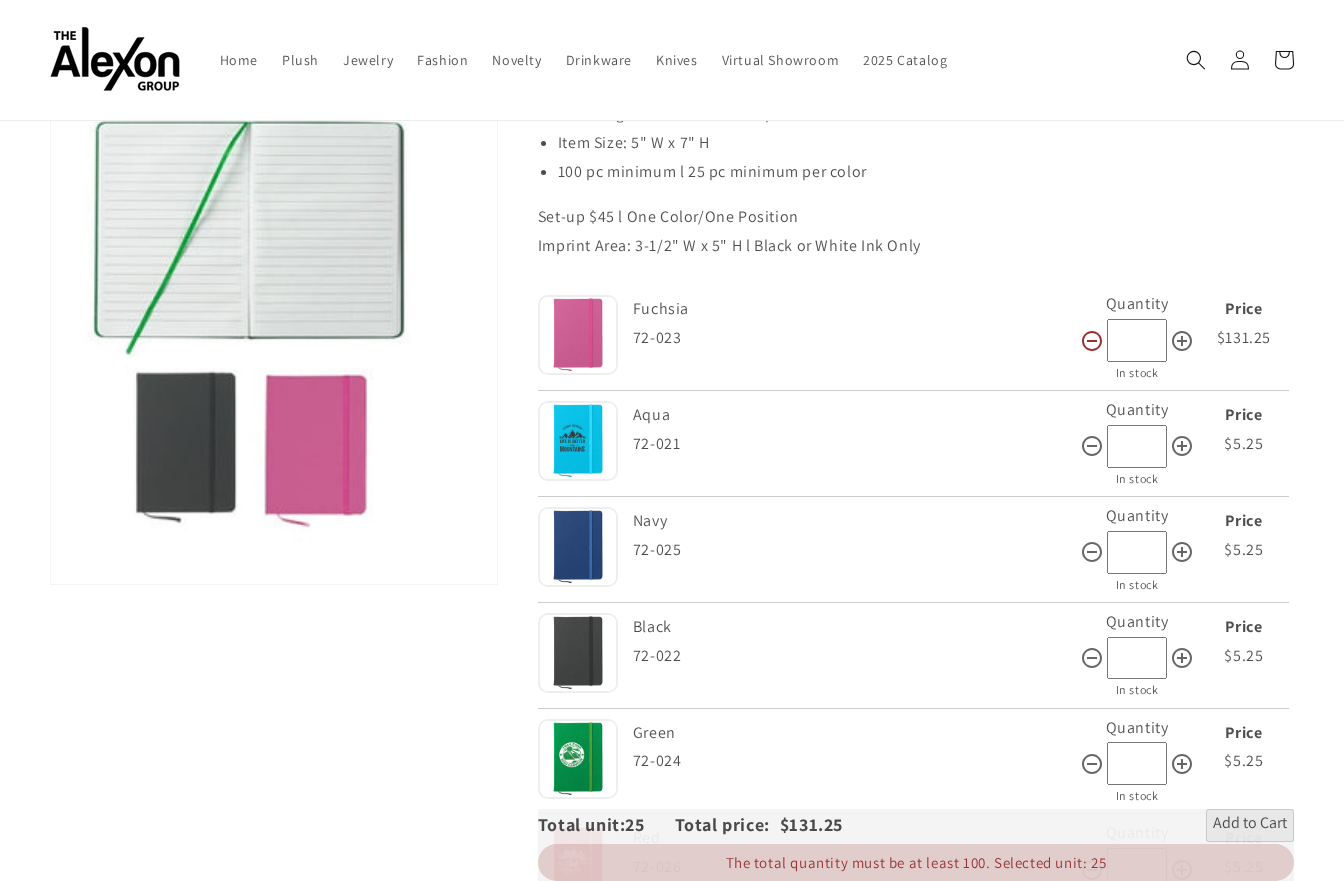 click 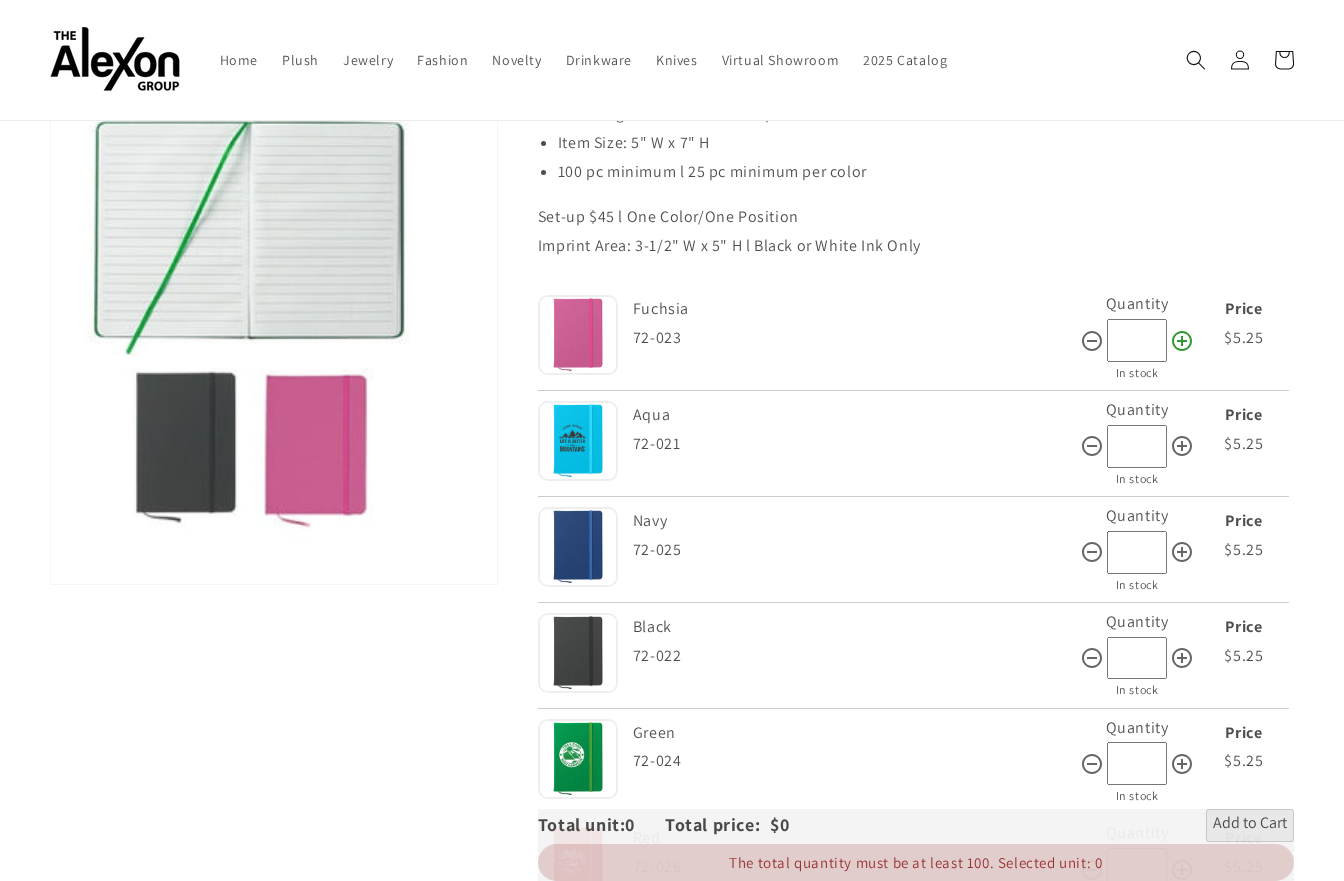 click 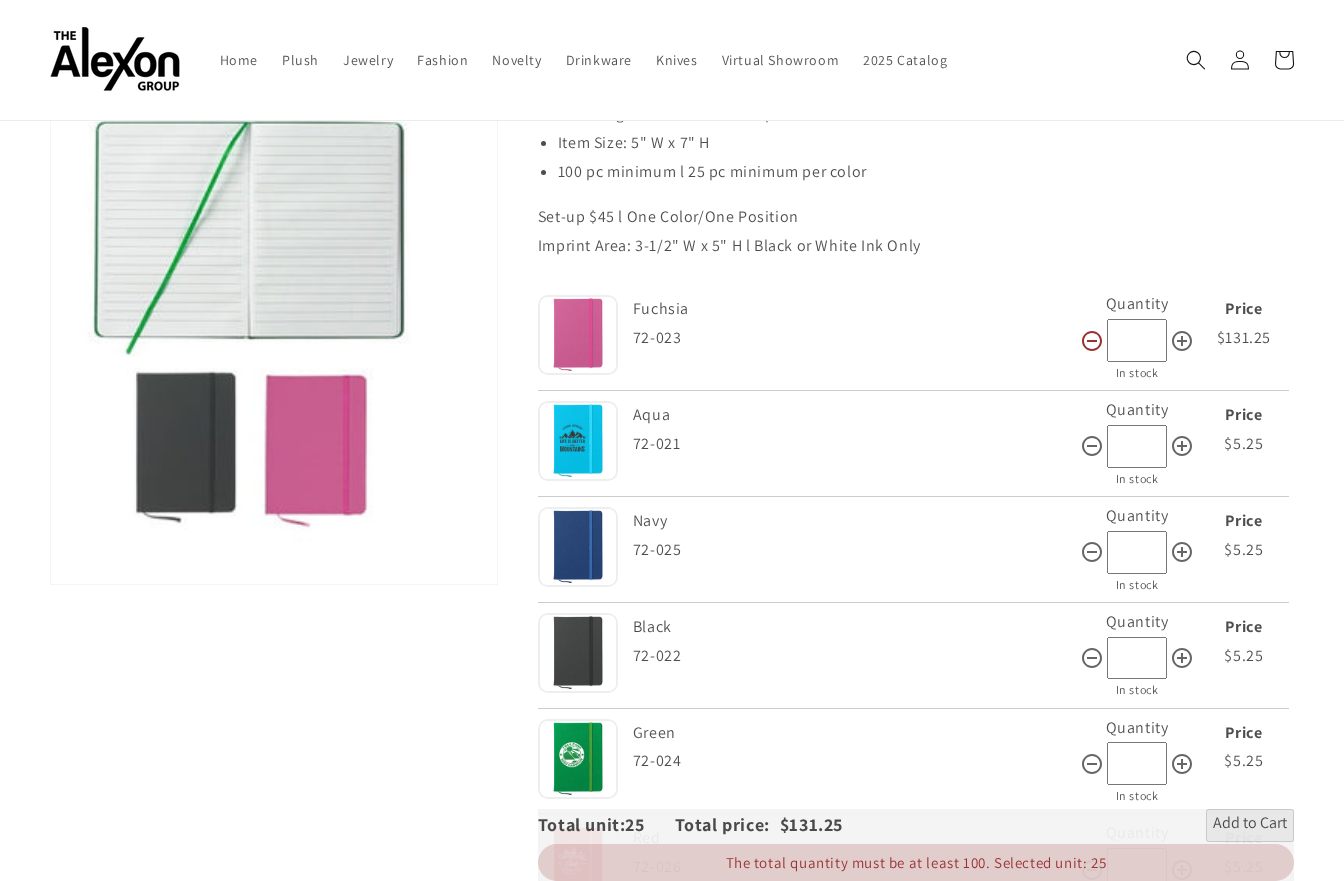 click 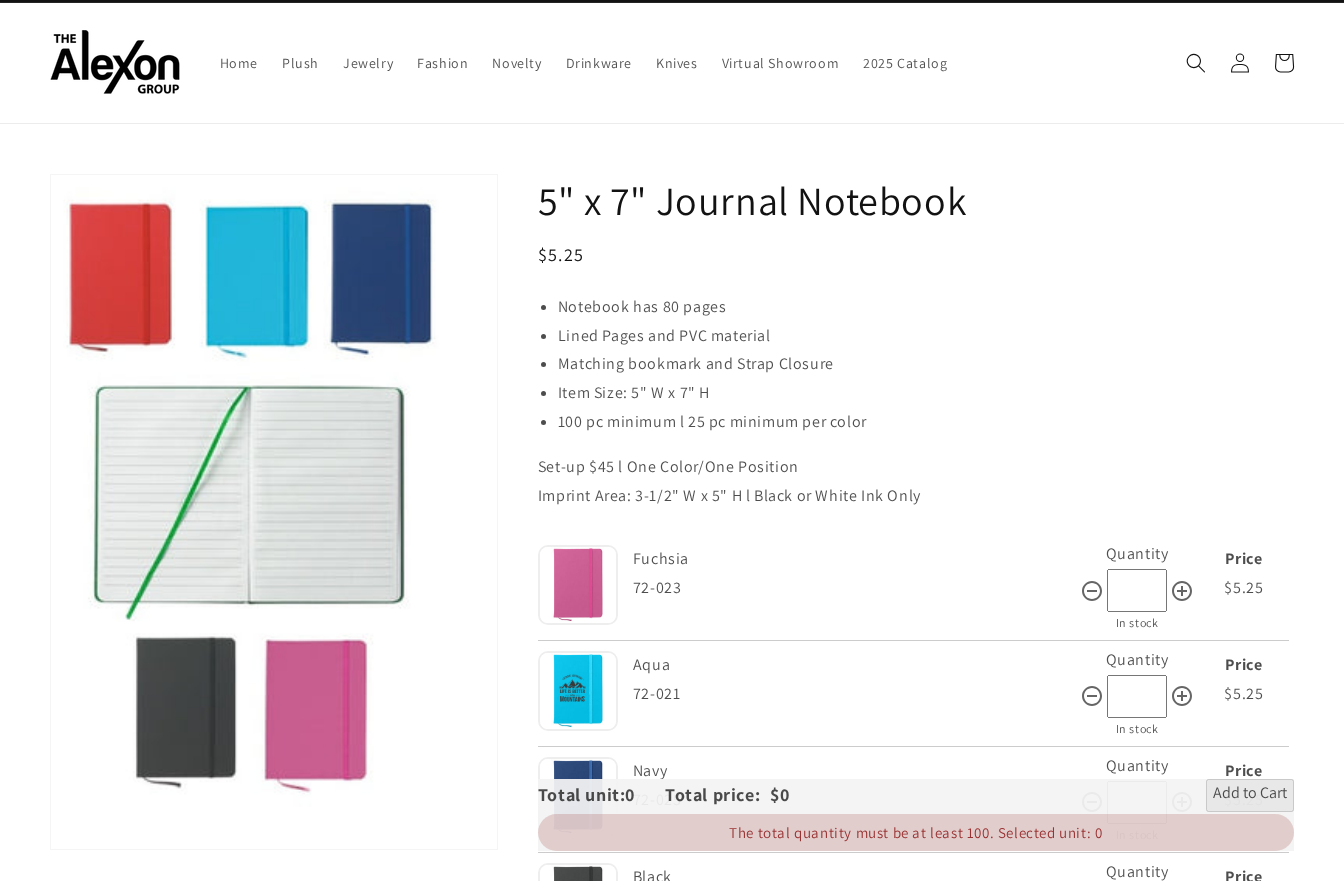 scroll, scrollTop: 0, scrollLeft: 0, axis: both 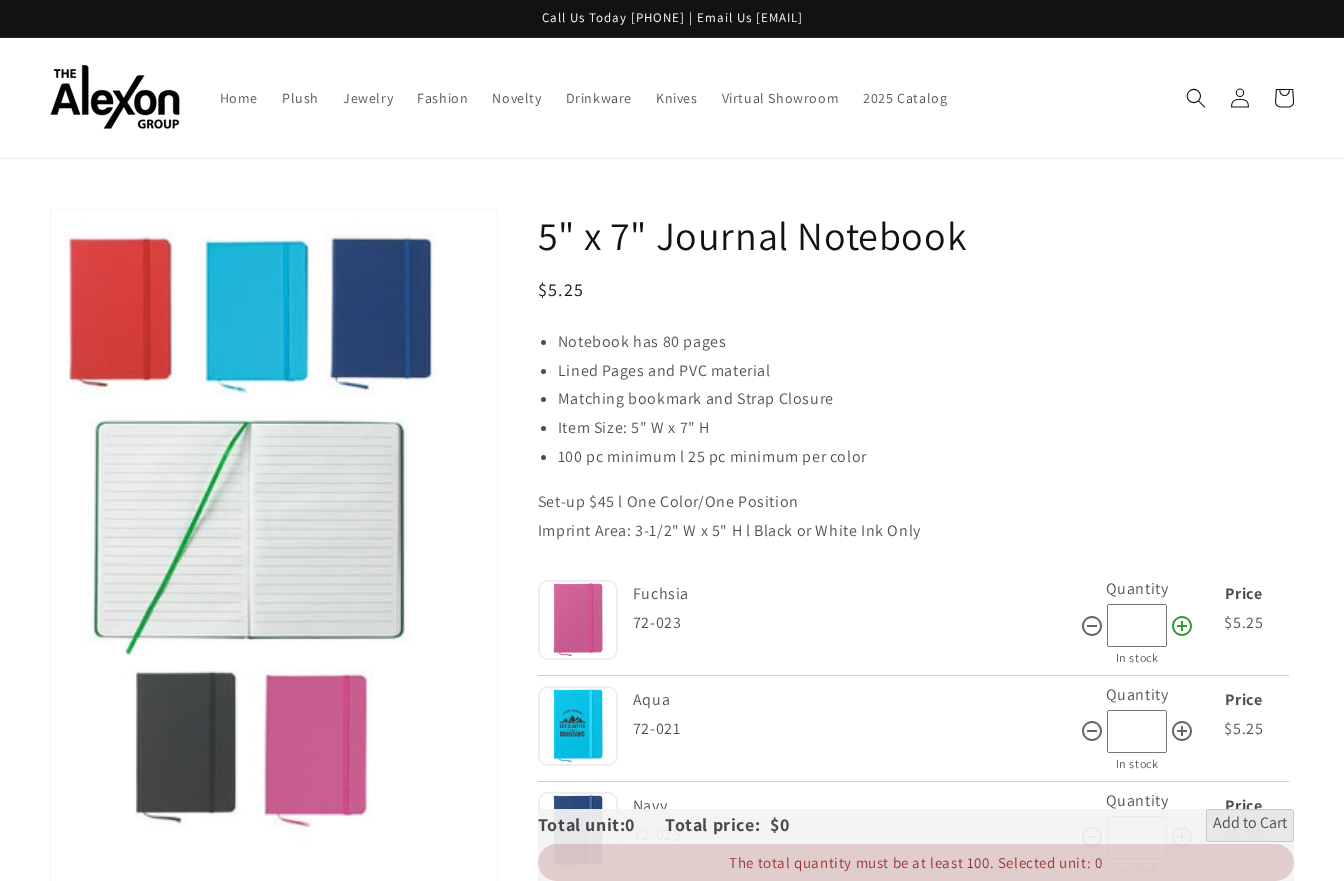 click 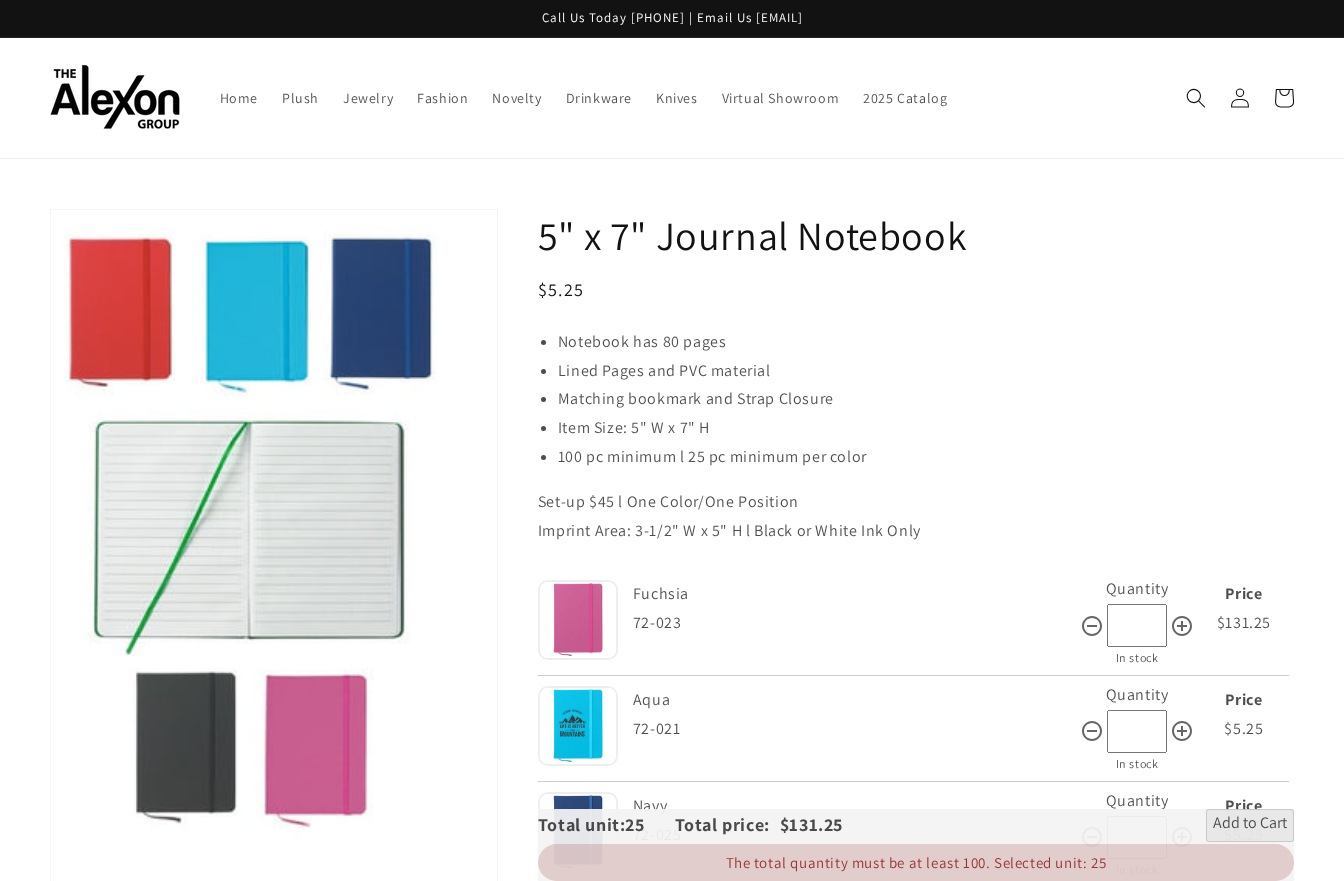 click on "Open media 1 in gallery view" at bounding box center (274, 547) 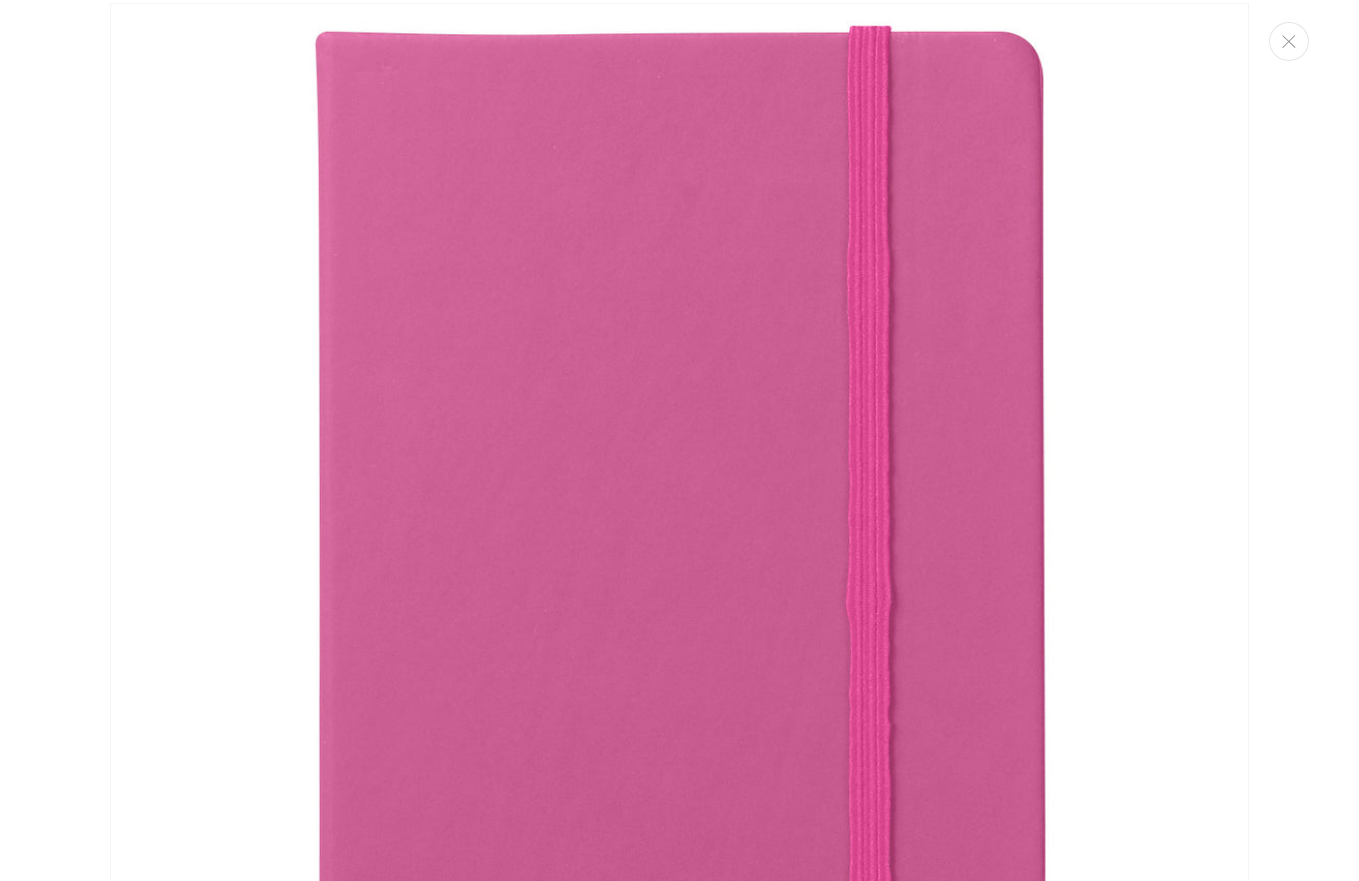 scroll, scrollTop: 0, scrollLeft: 0, axis: both 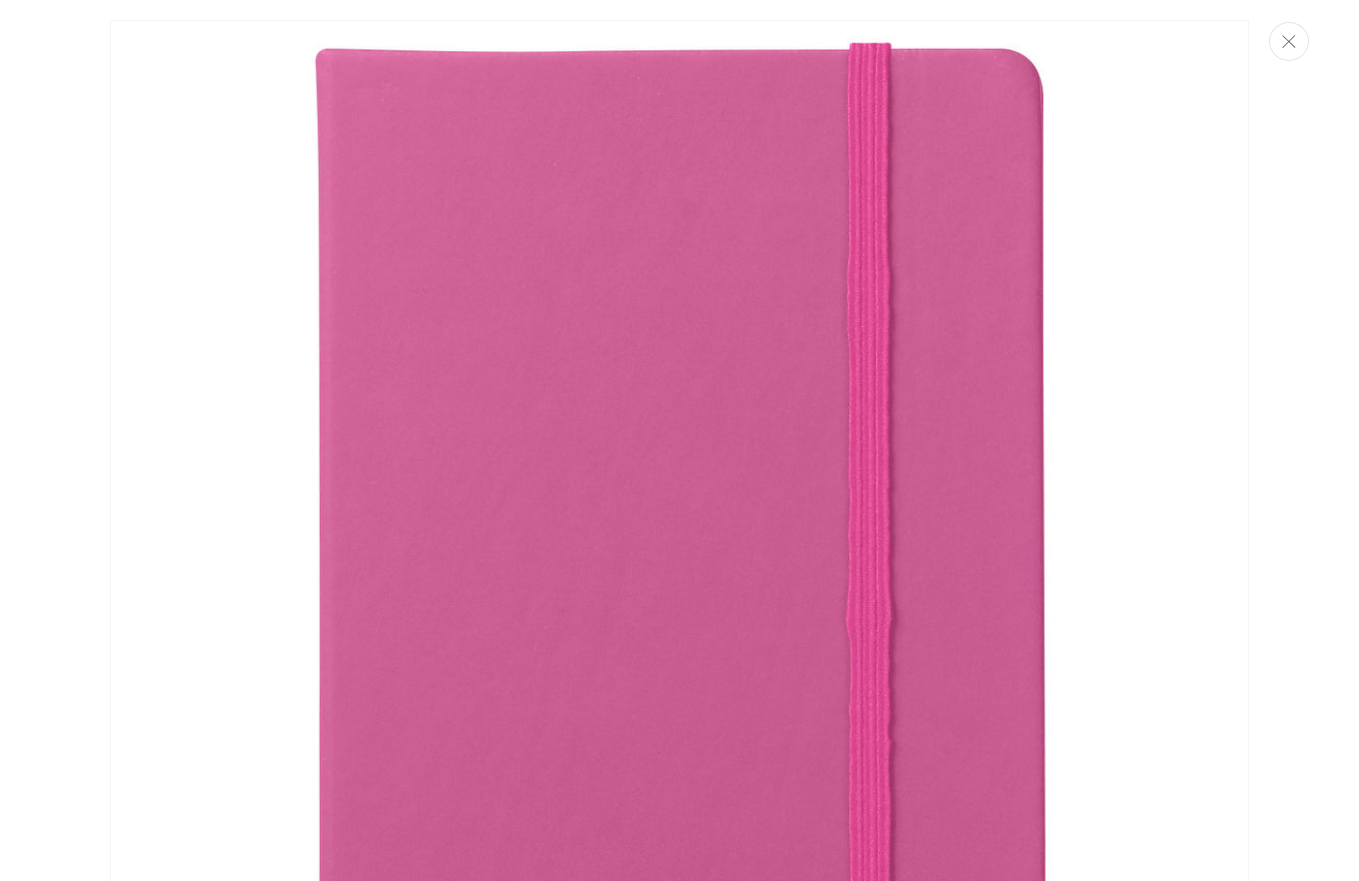 click at bounding box center [1289, 41] 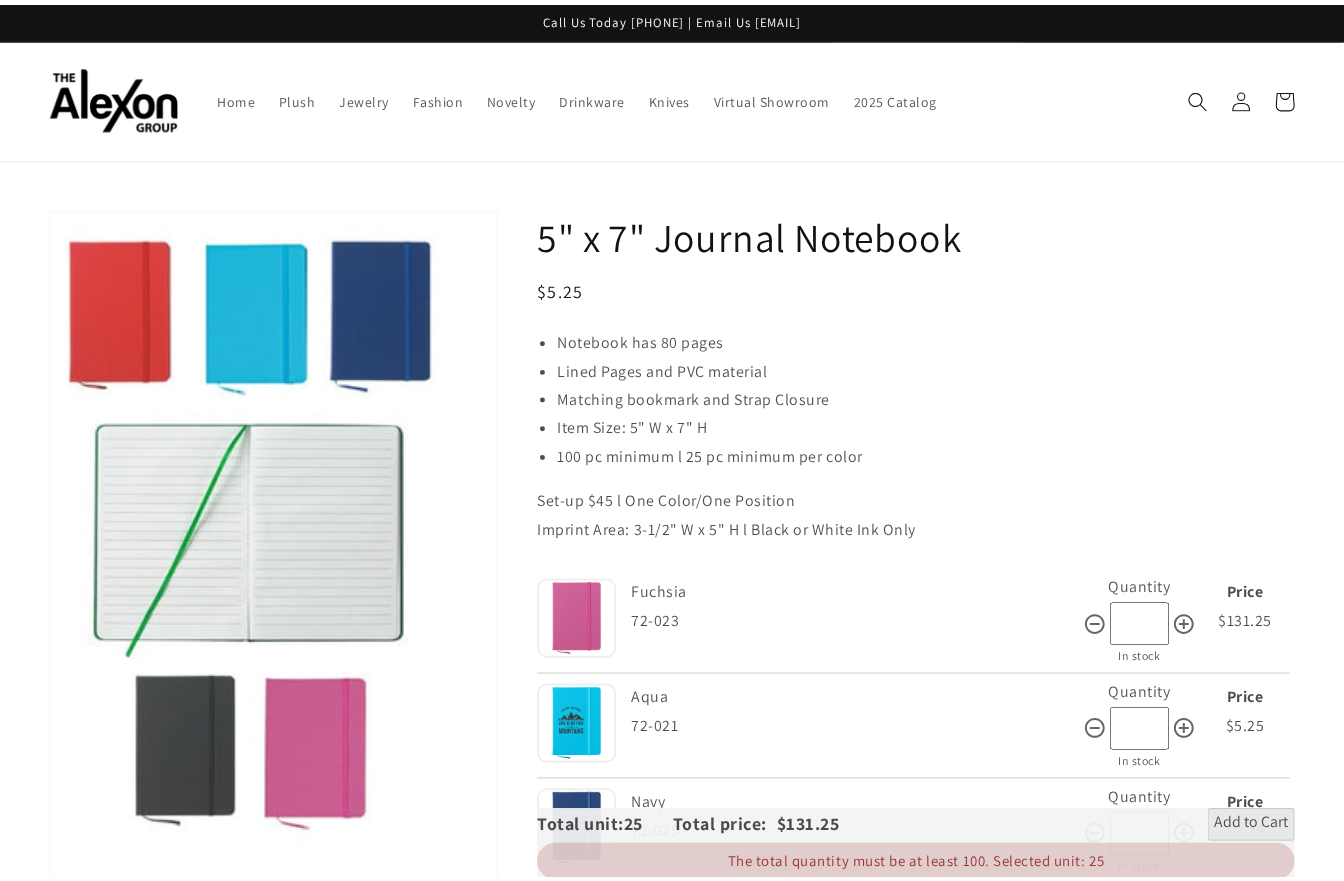 scroll, scrollTop: 3, scrollLeft: 0, axis: vertical 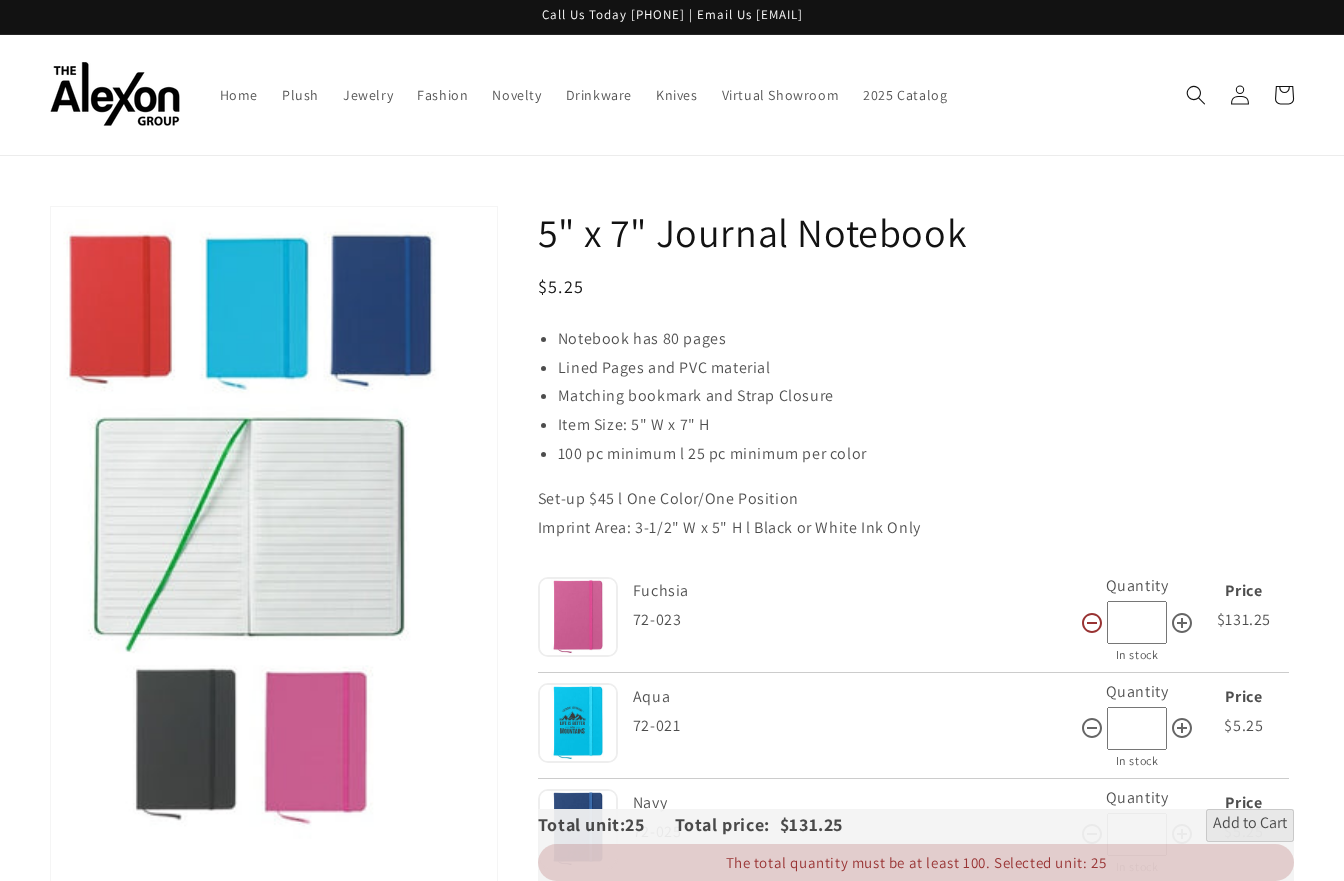 click 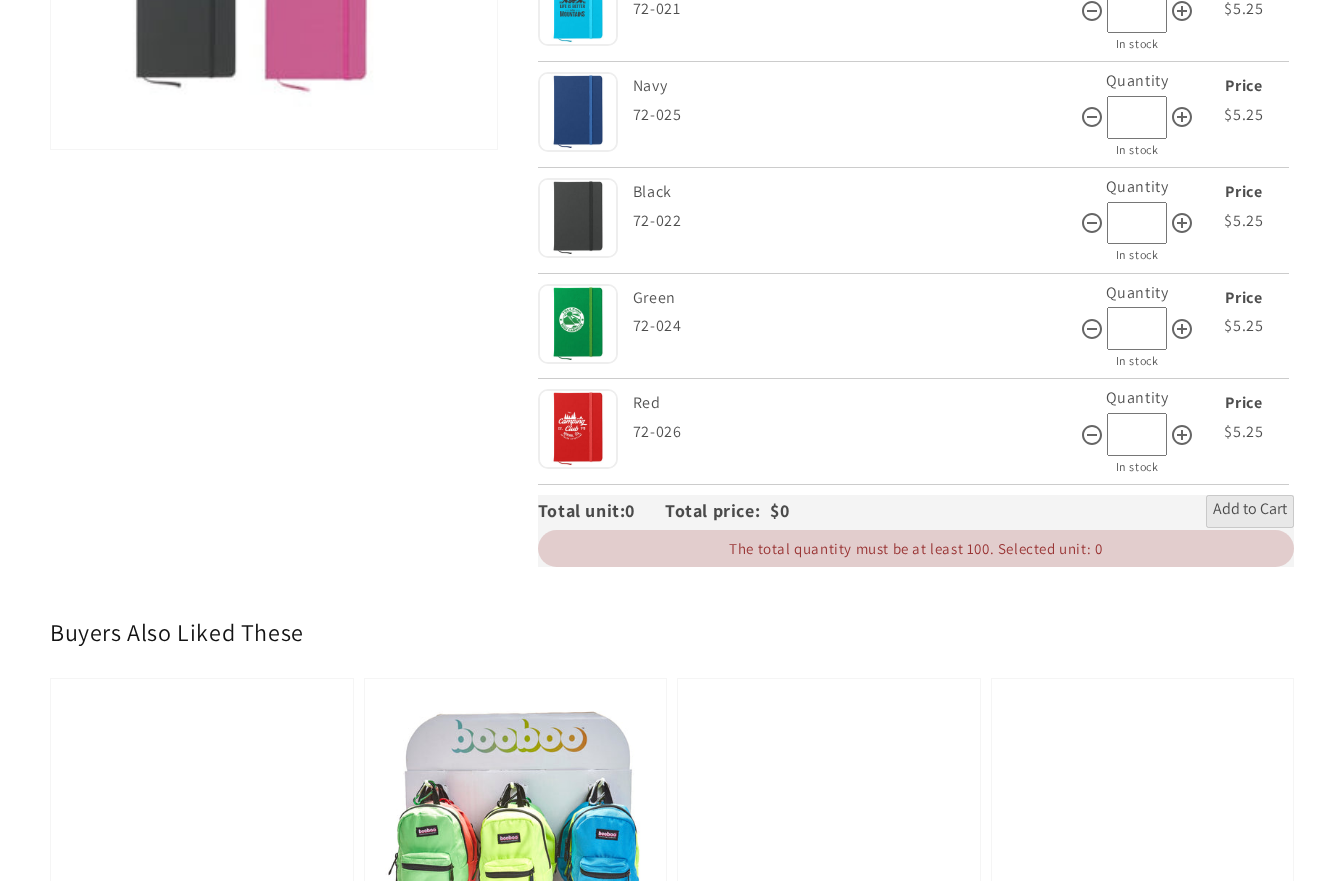 scroll, scrollTop: 1303, scrollLeft: 0, axis: vertical 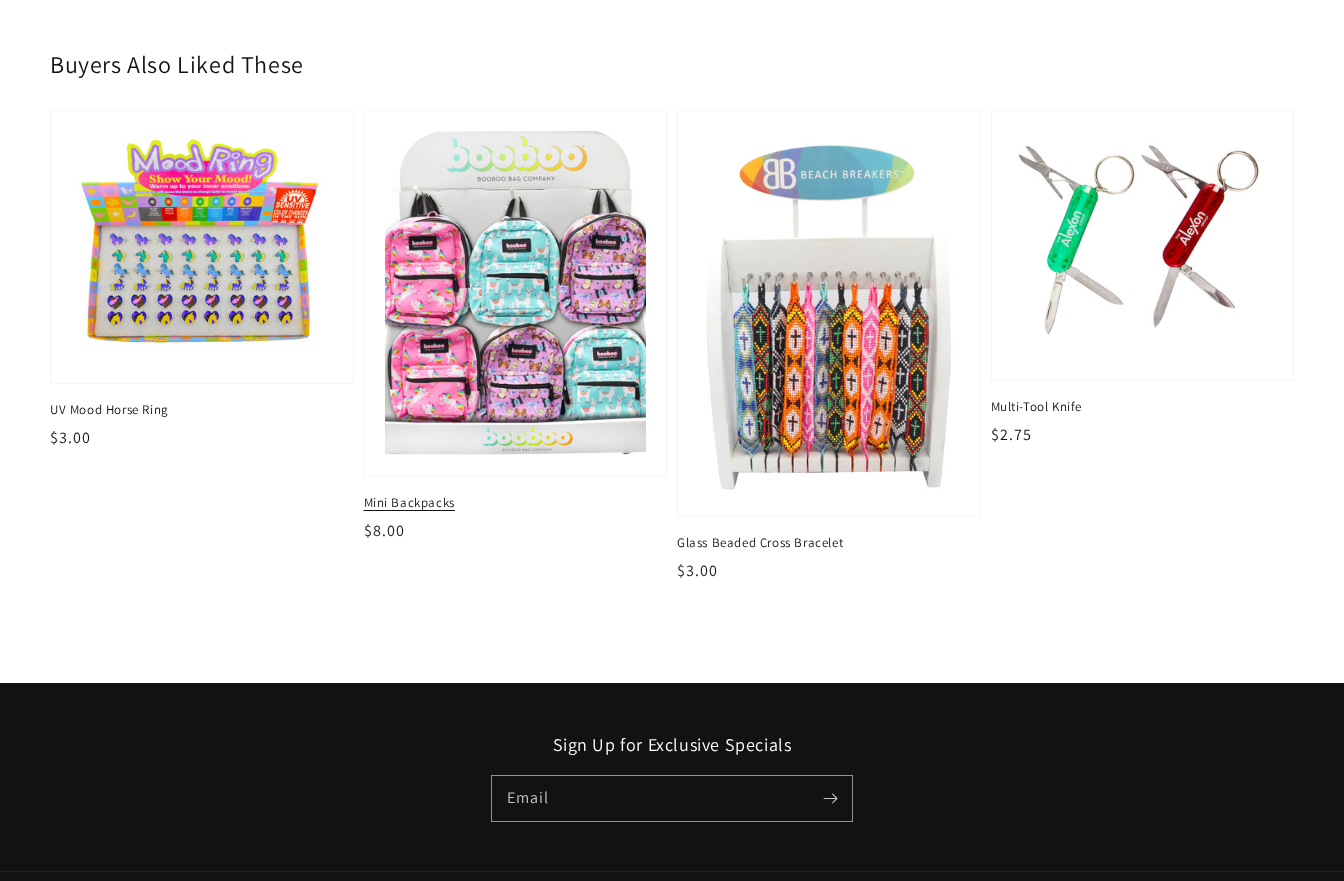 click at bounding box center (515, 293) 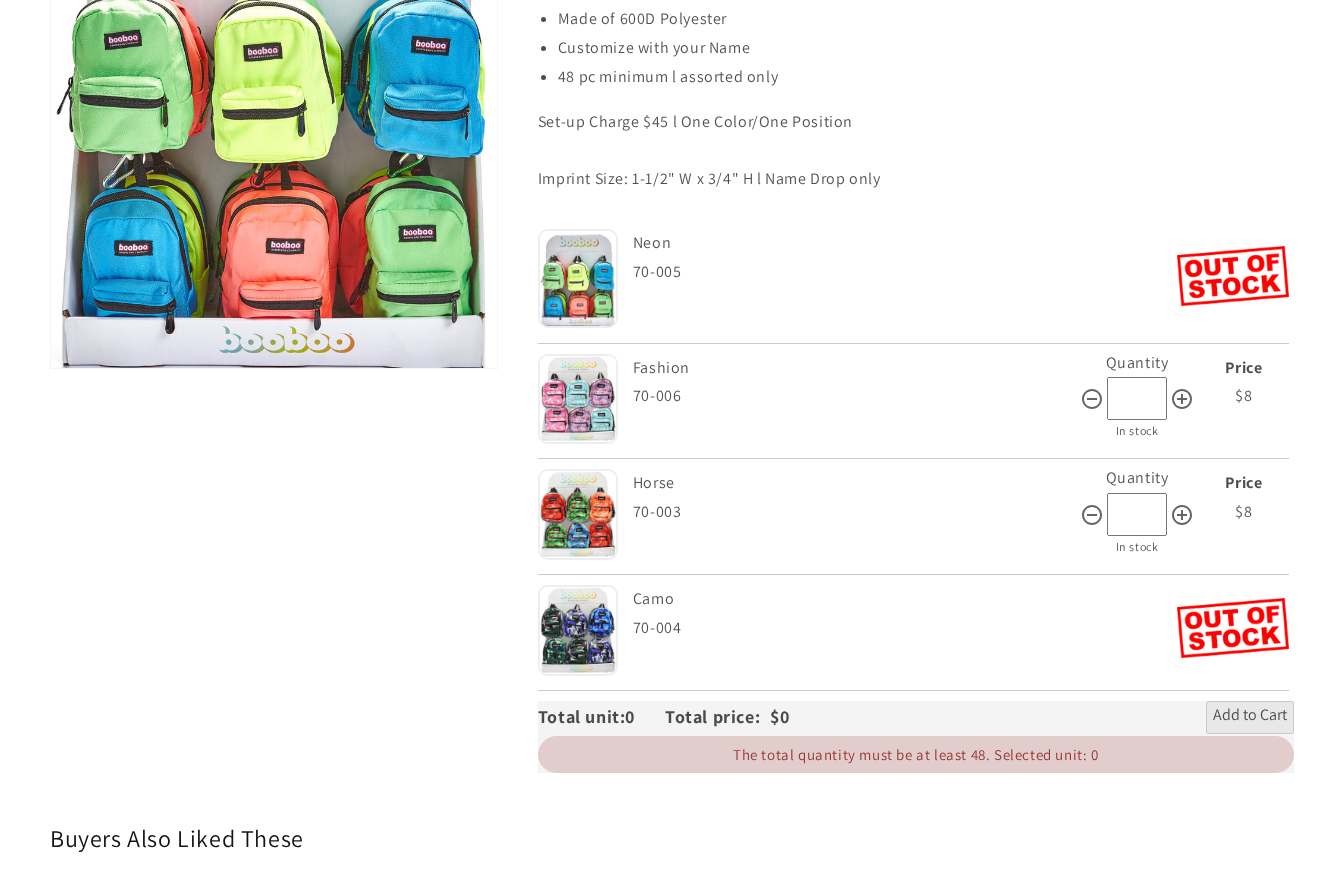 scroll, scrollTop: 400, scrollLeft: 0, axis: vertical 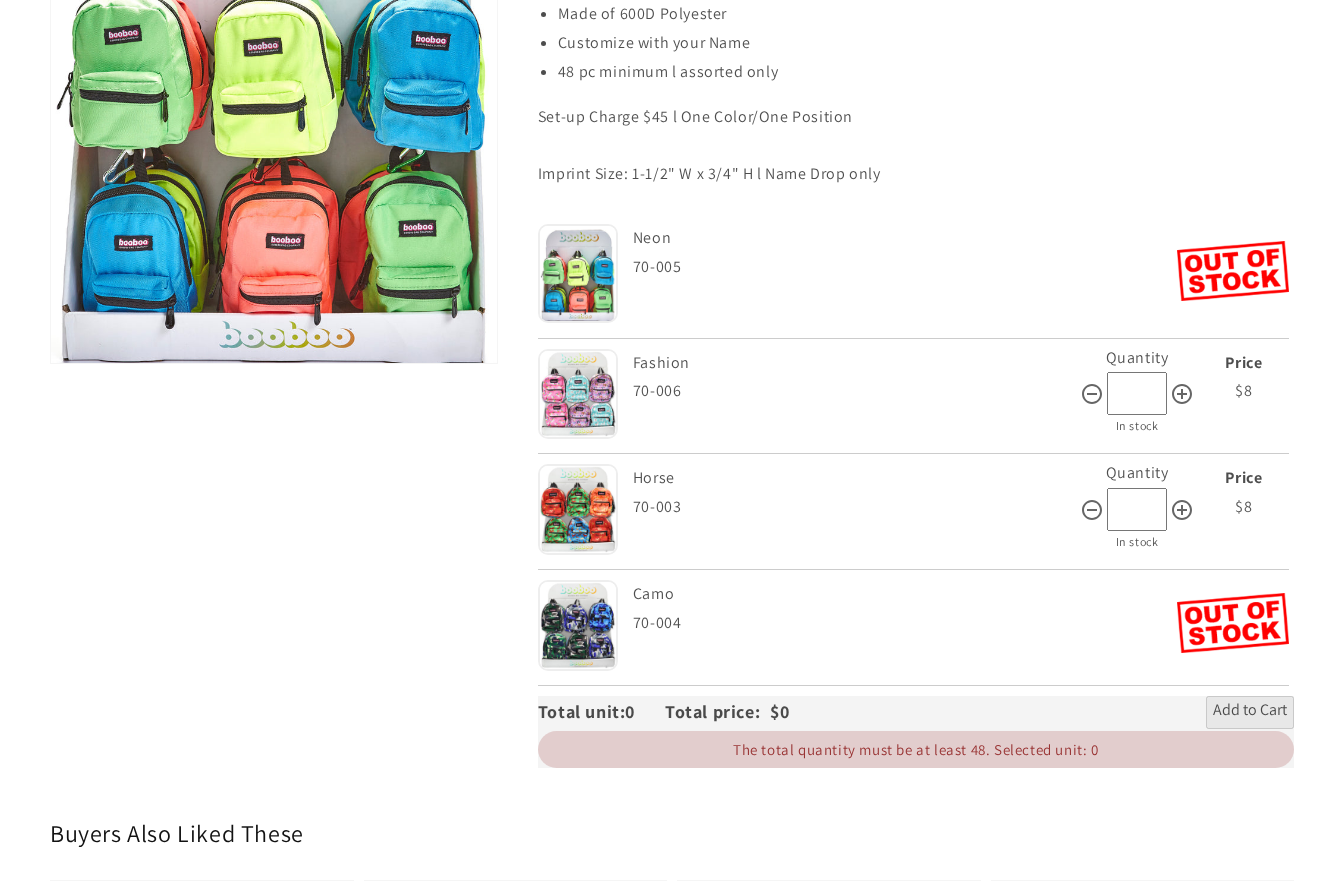 click at bounding box center (578, 394) 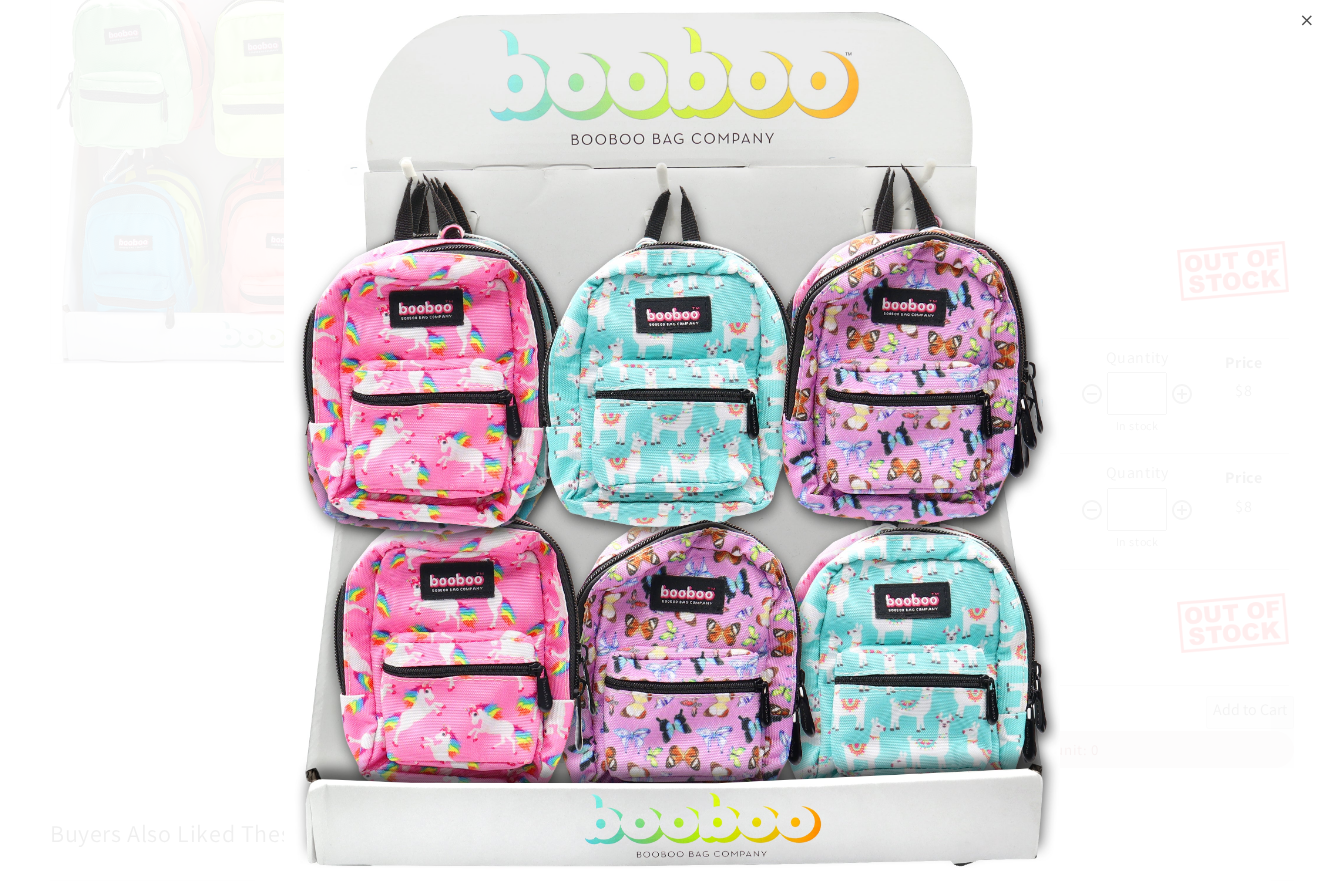 click on "⨉" at bounding box center [1307, 18] 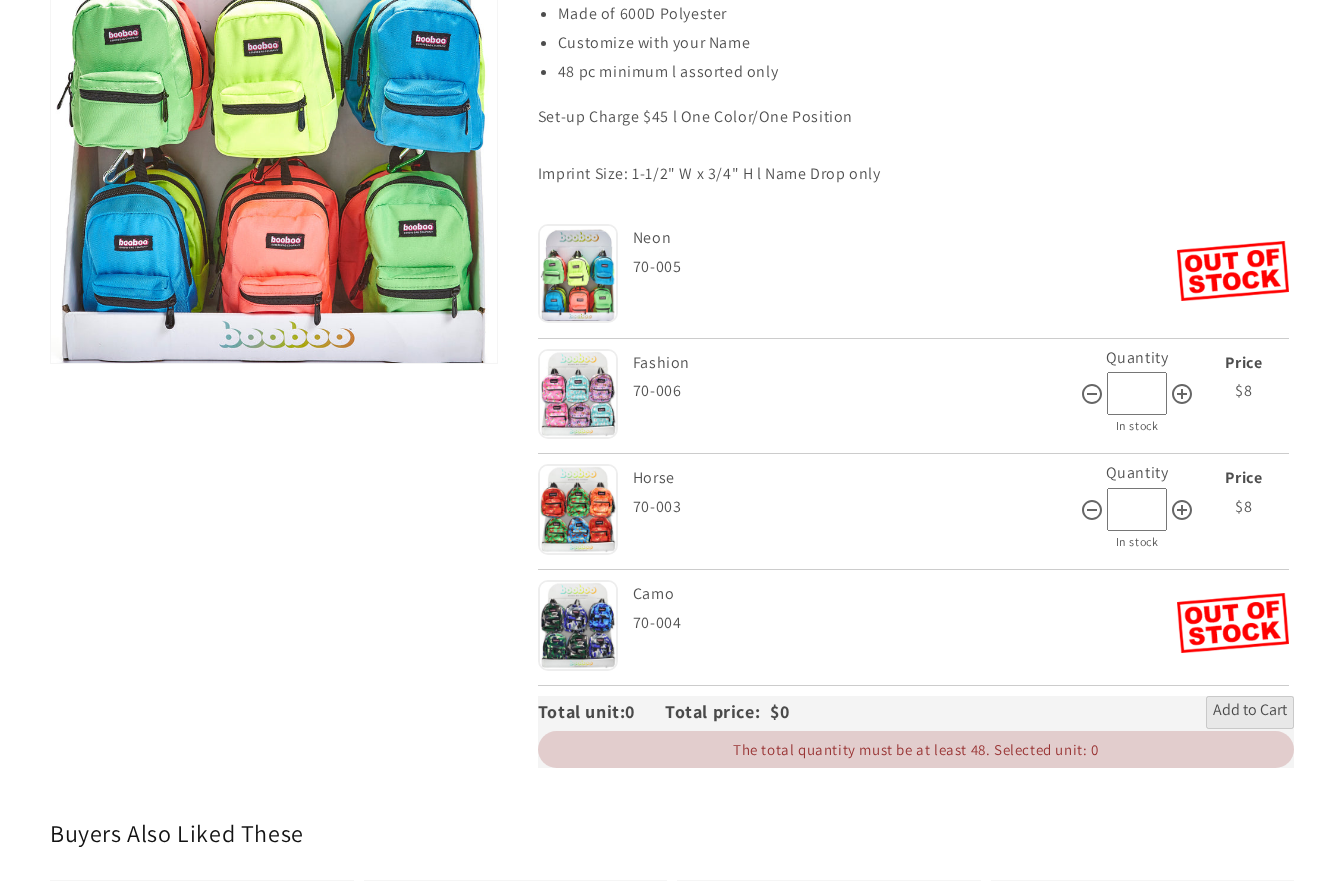 click at bounding box center (578, 509) 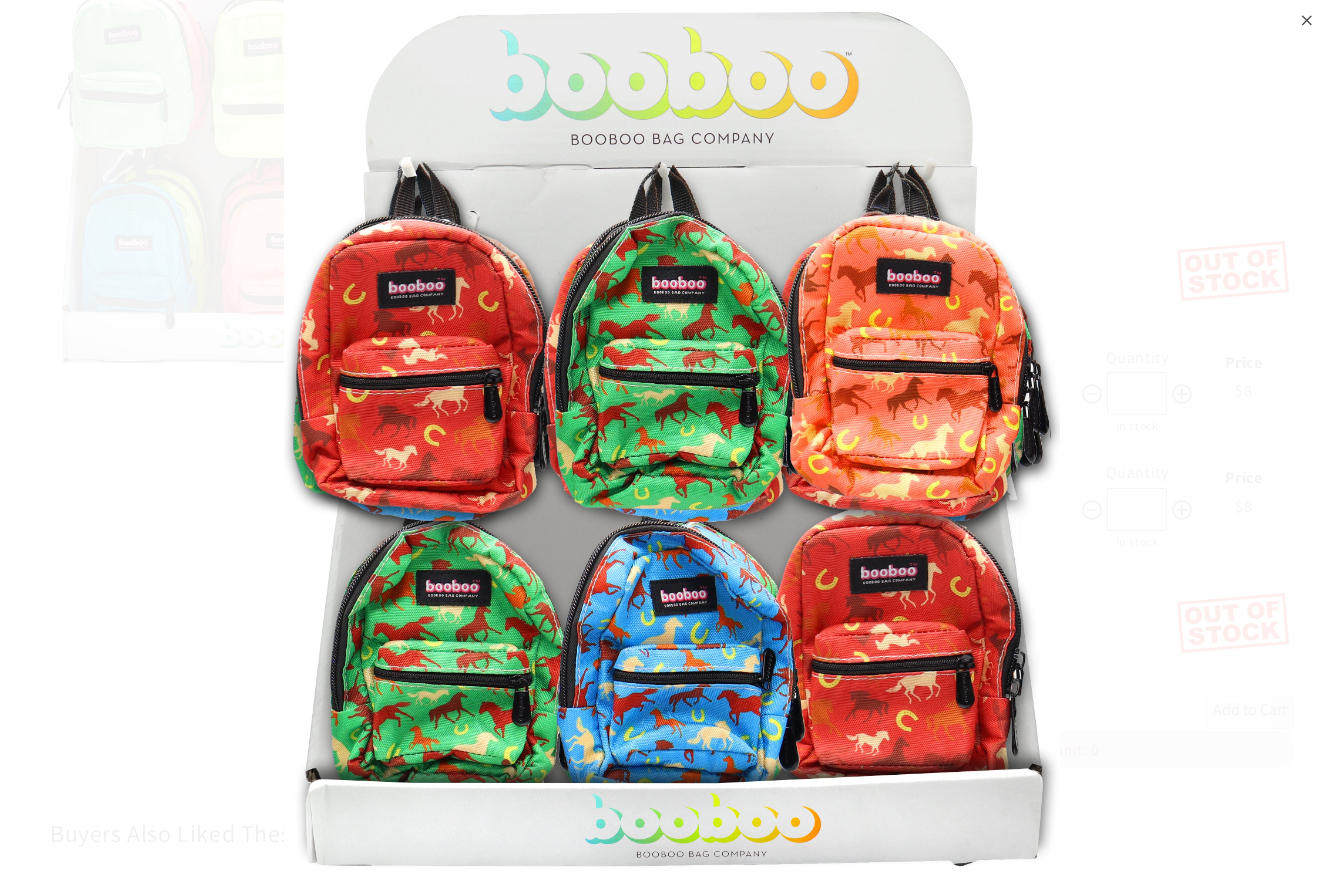 click on "⨉" at bounding box center [1307, 18] 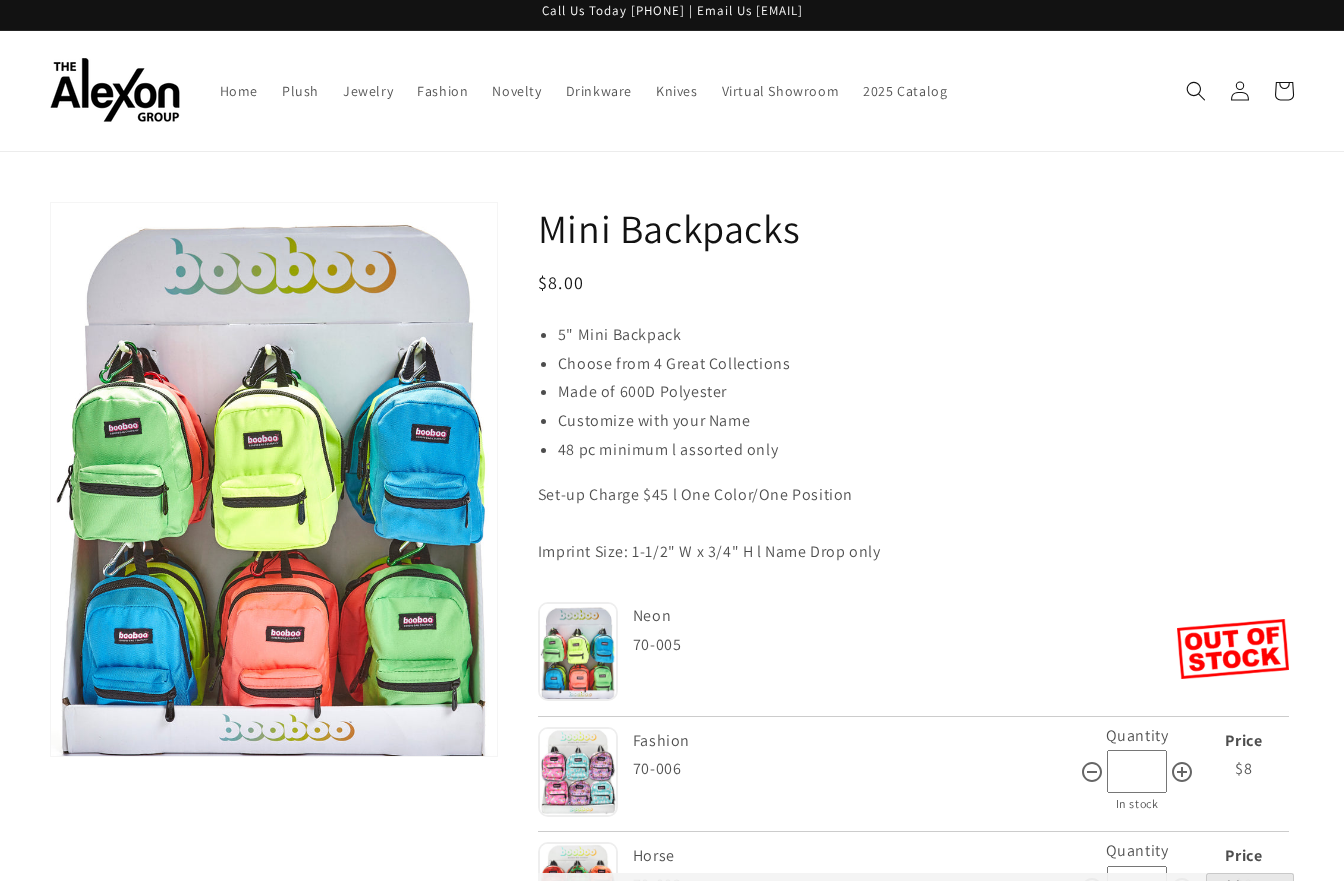 scroll, scrollTop: 0, scrollLeft: 0, axis: both 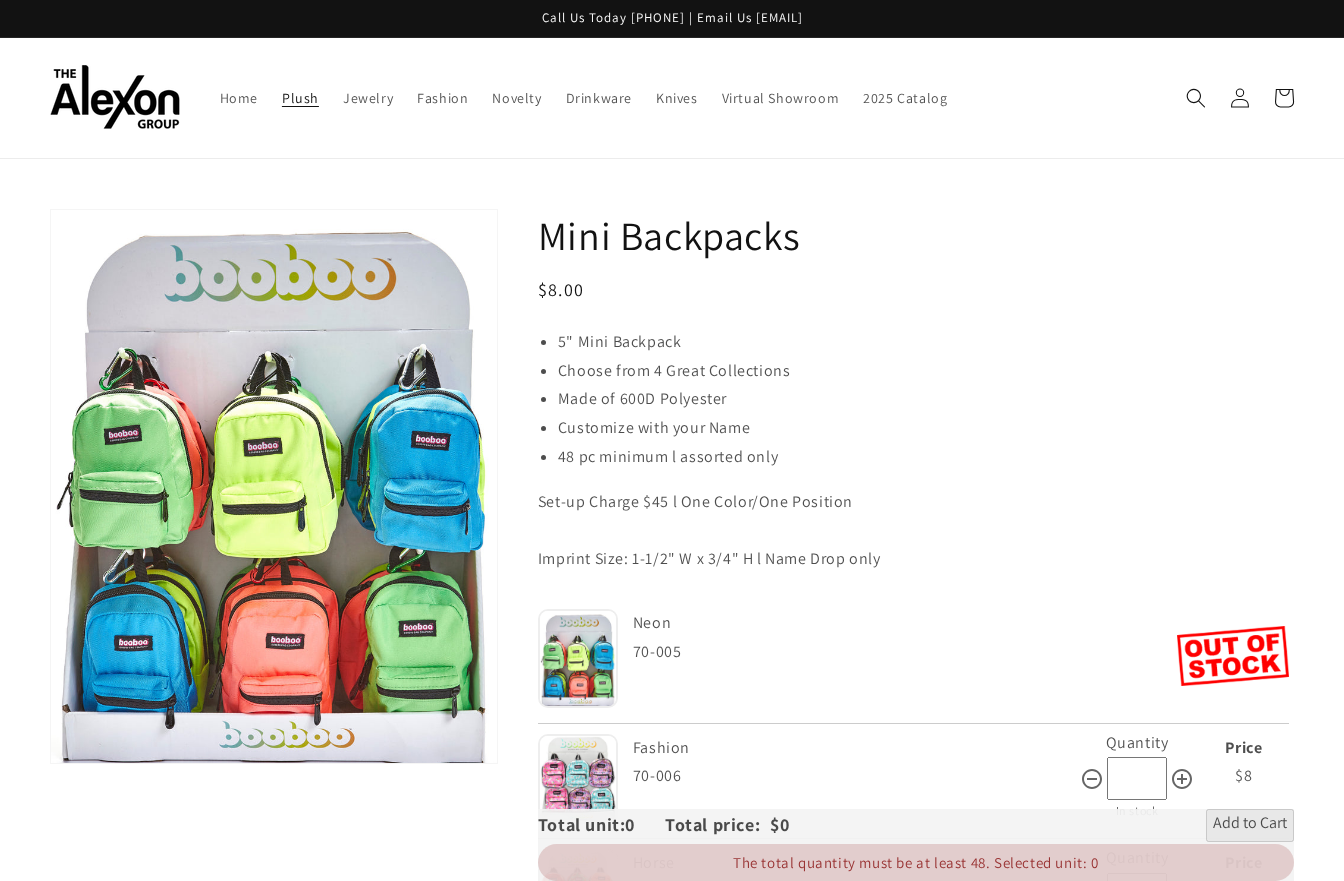click on "Plush" at bounding box center (300, 98) 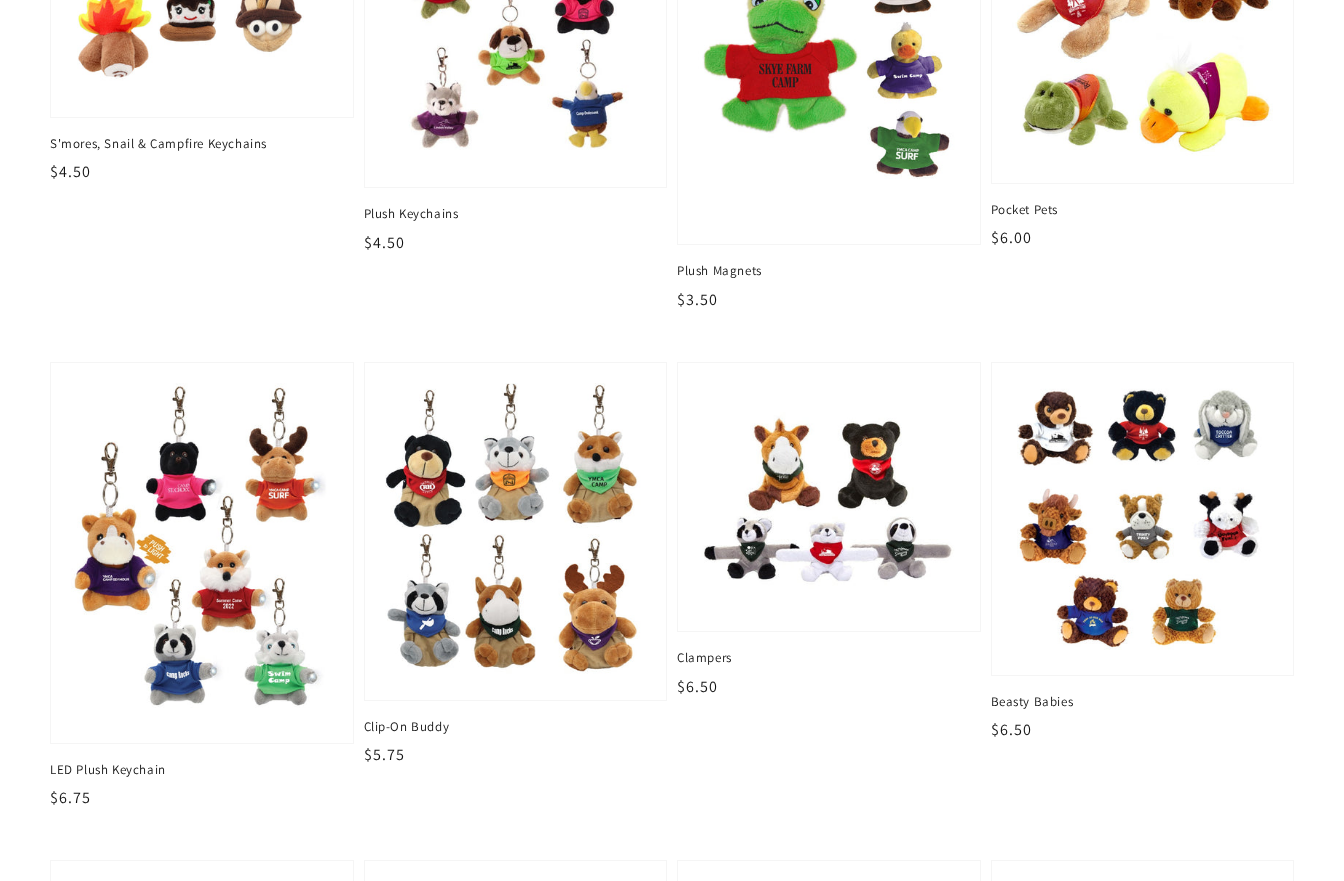 scroll, scrollTop: 400, scrollLeft: 0, axis: vertical 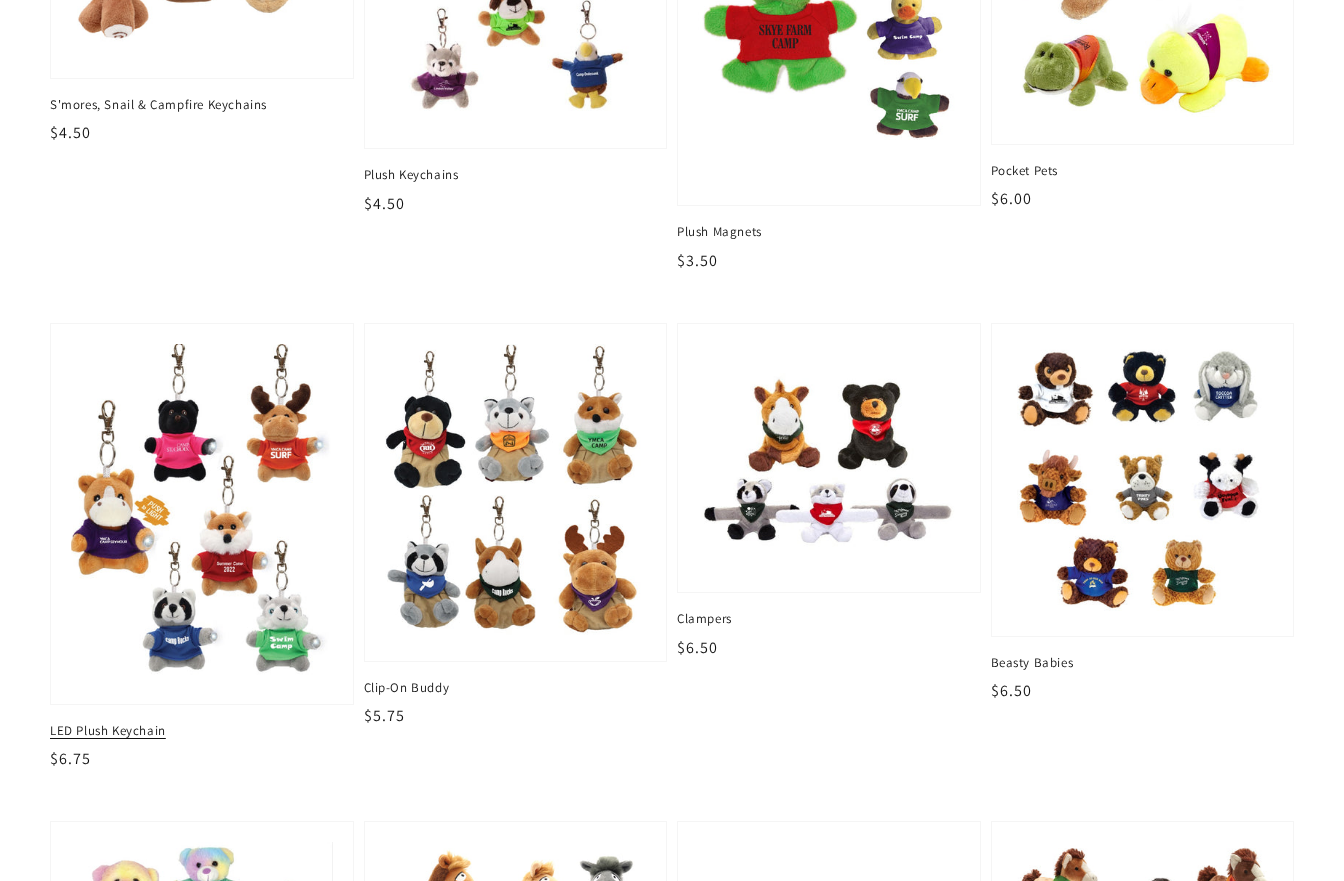 click at bounding box center (201, 513) 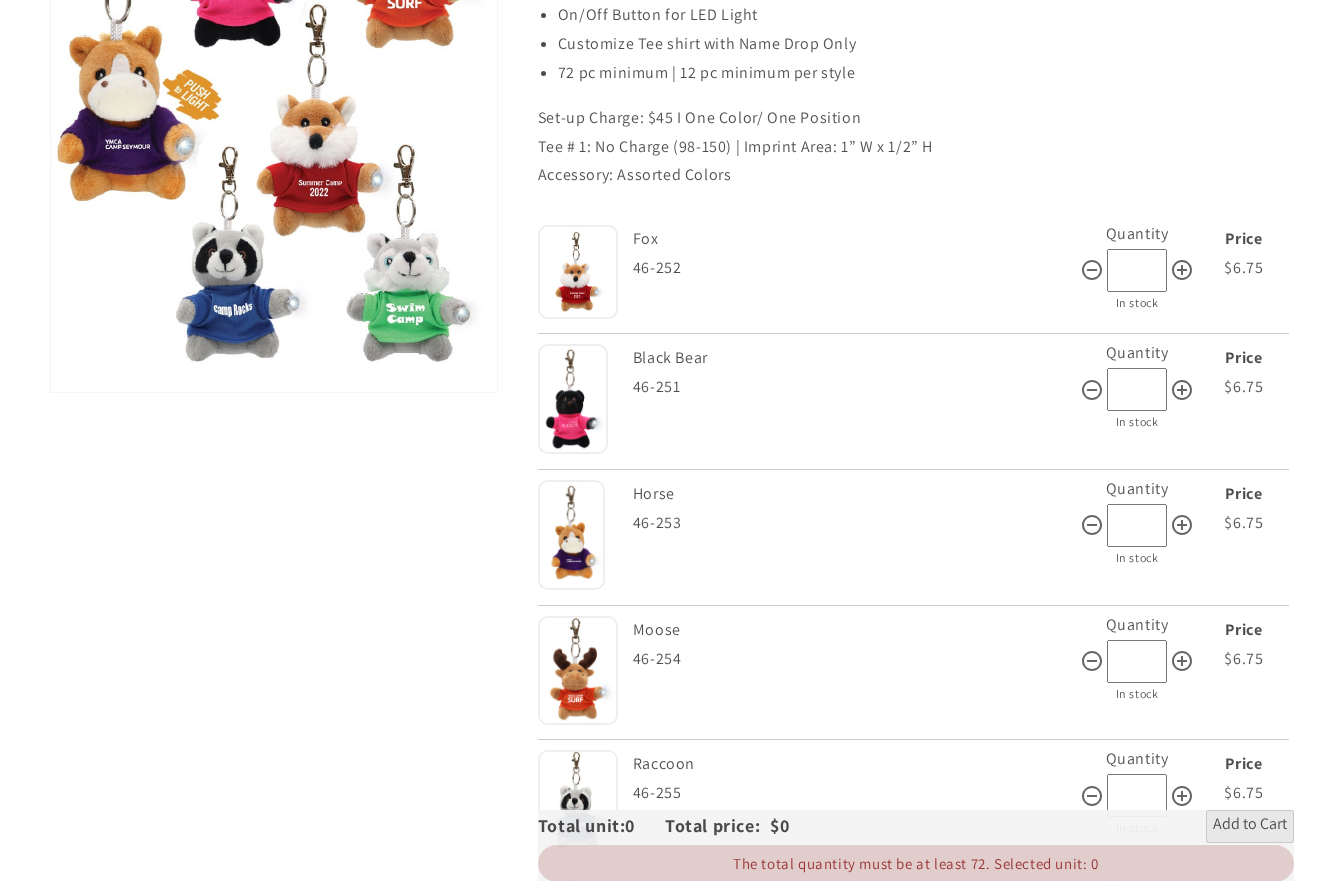 scroll, scrollTop: 400, scrollLeft: 0, axis: vertical 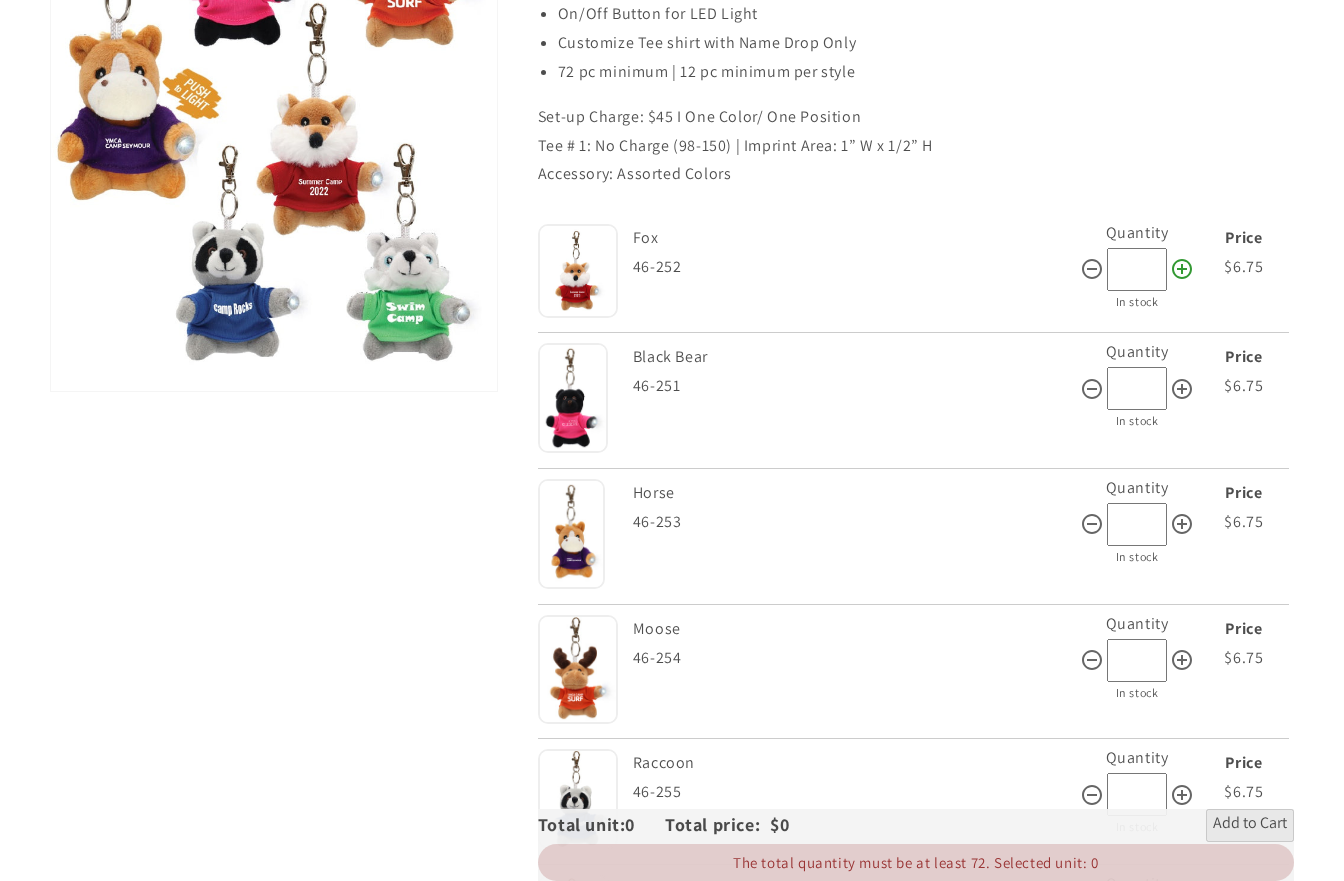 click 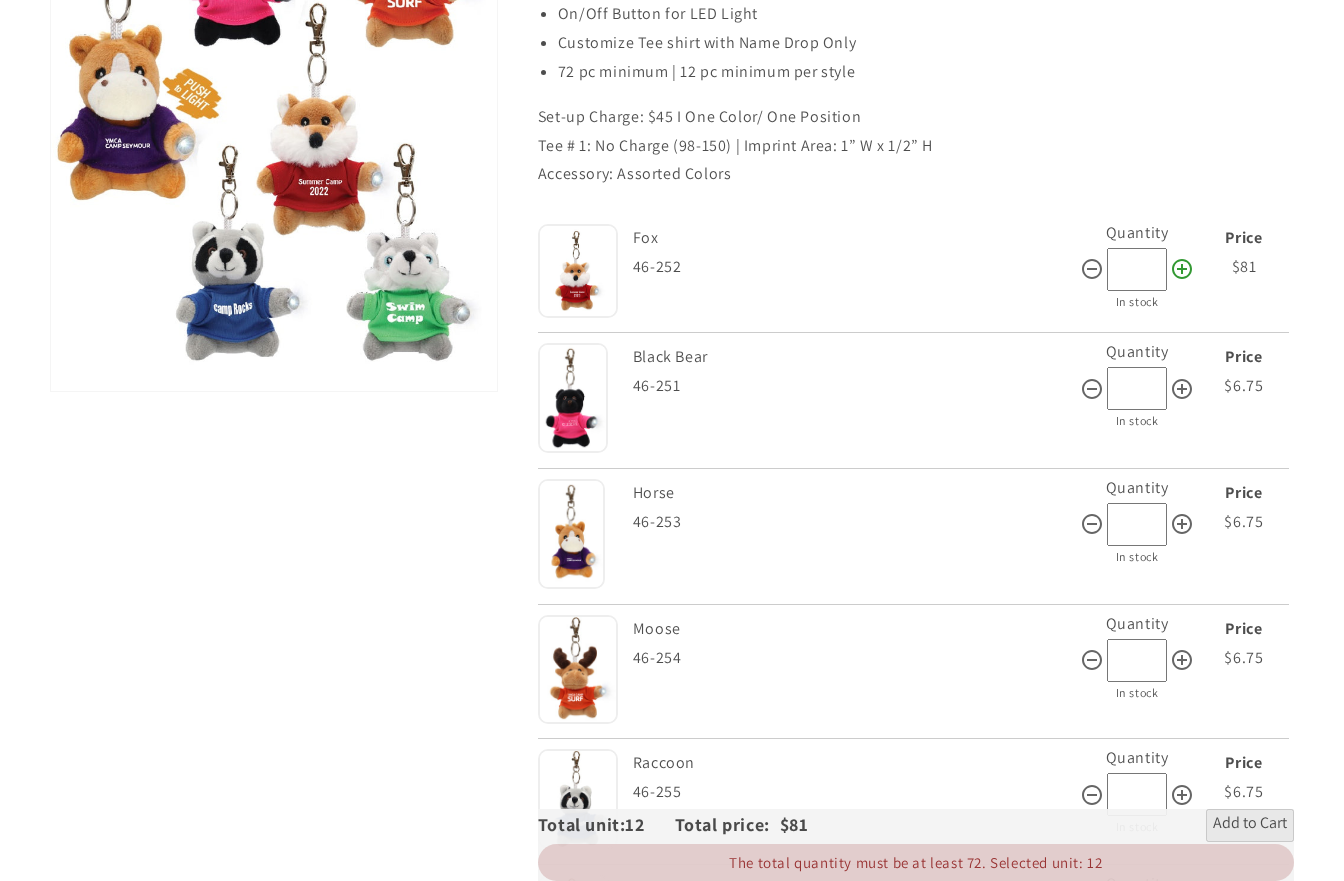 click 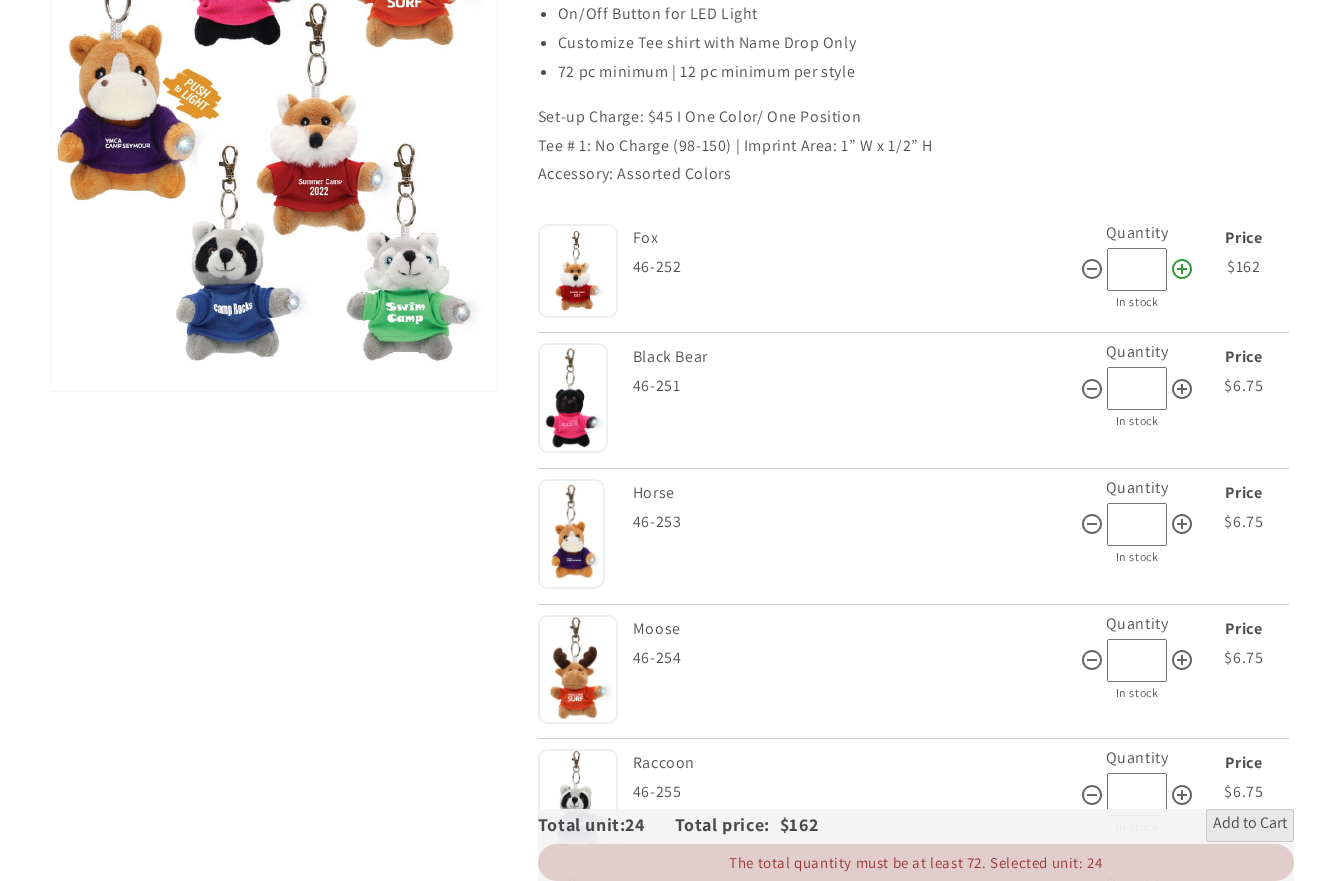 click 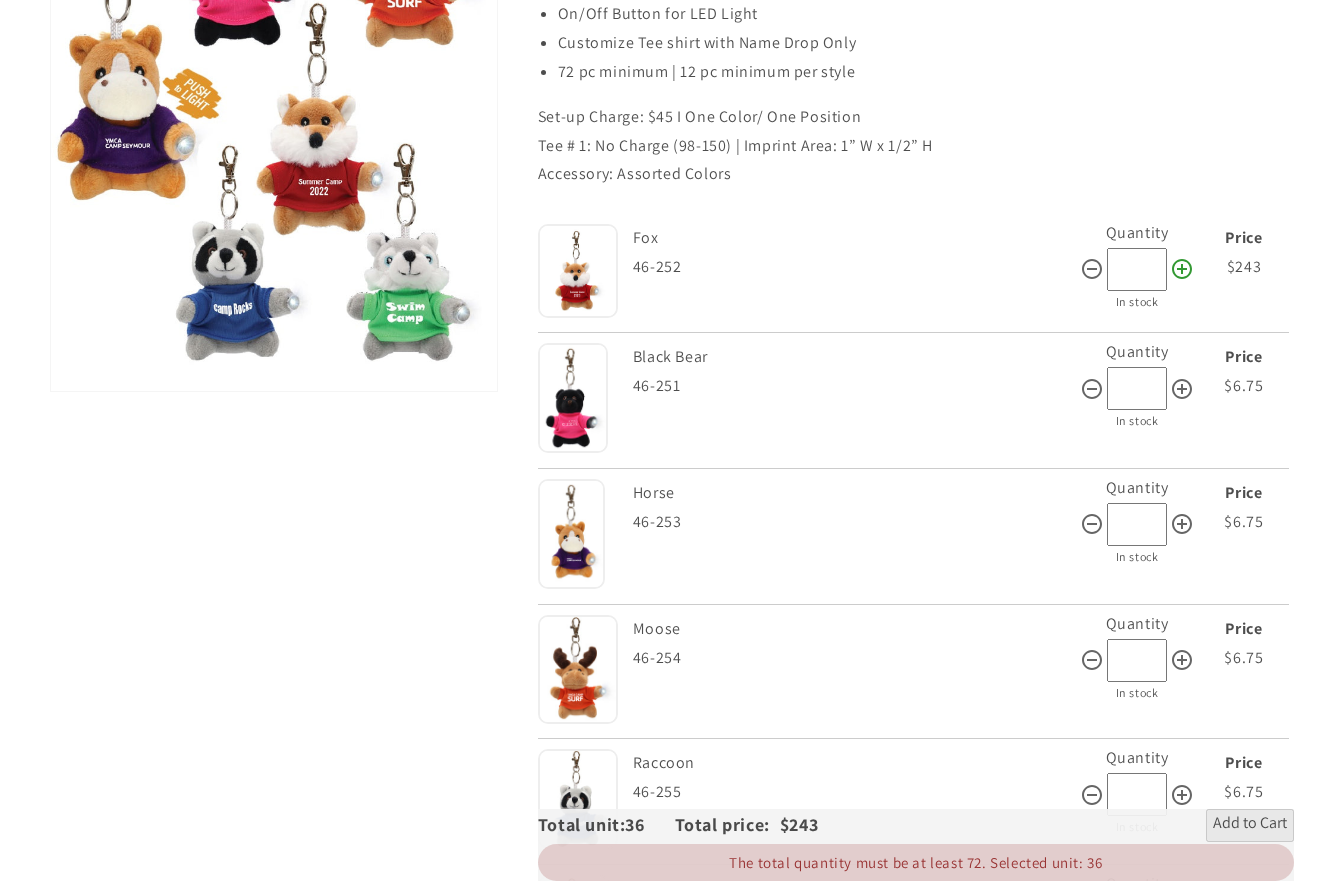 click 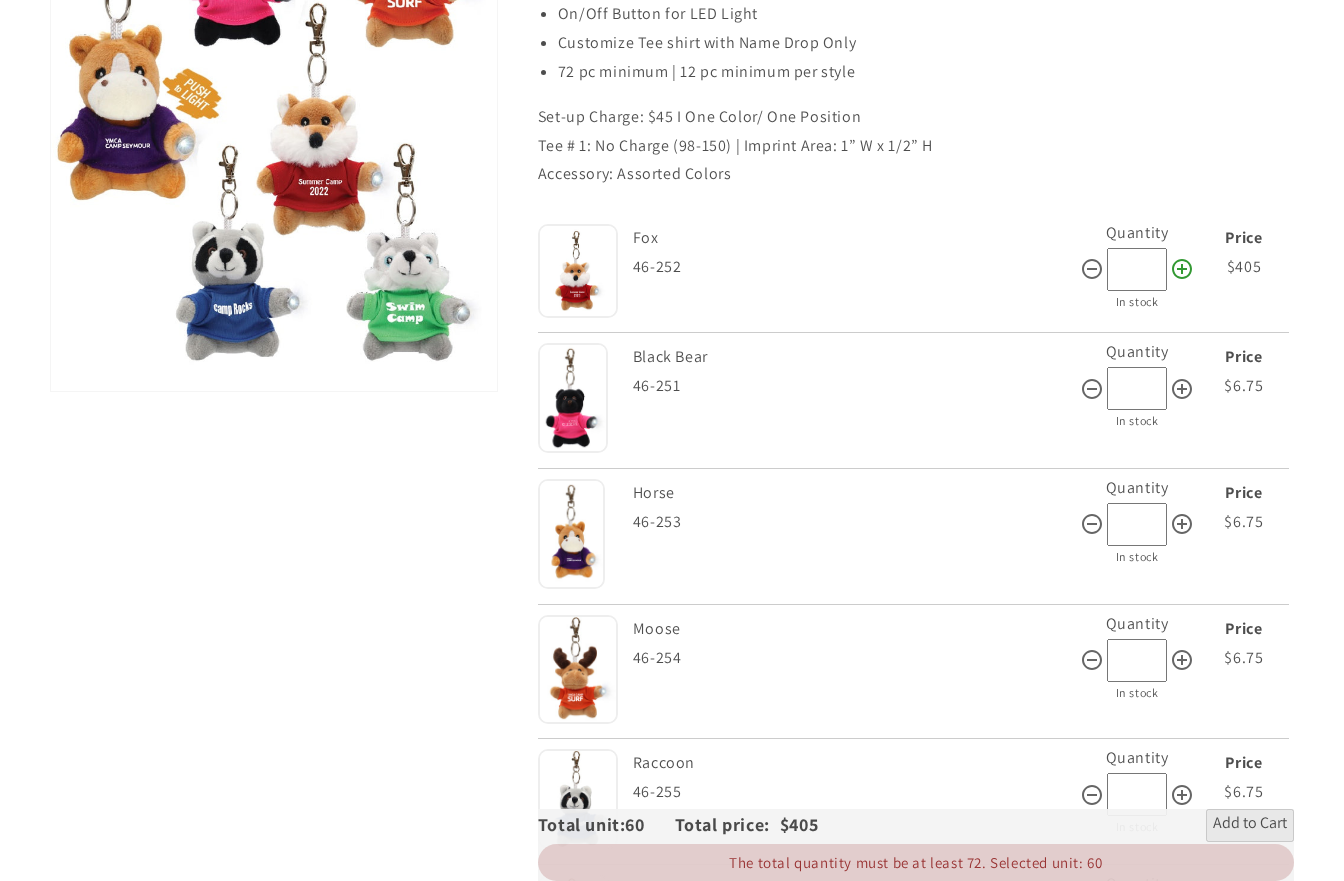 click 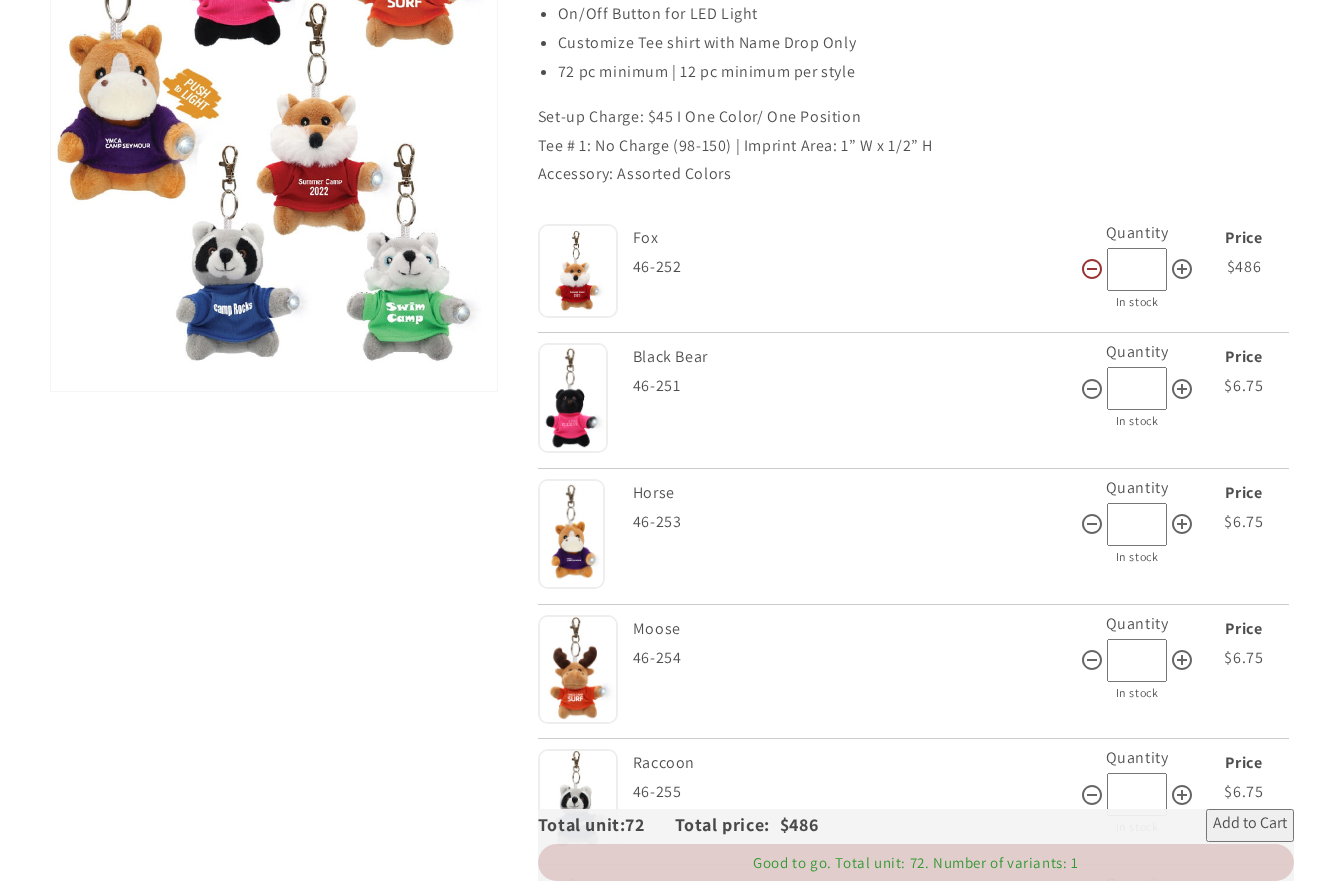 click 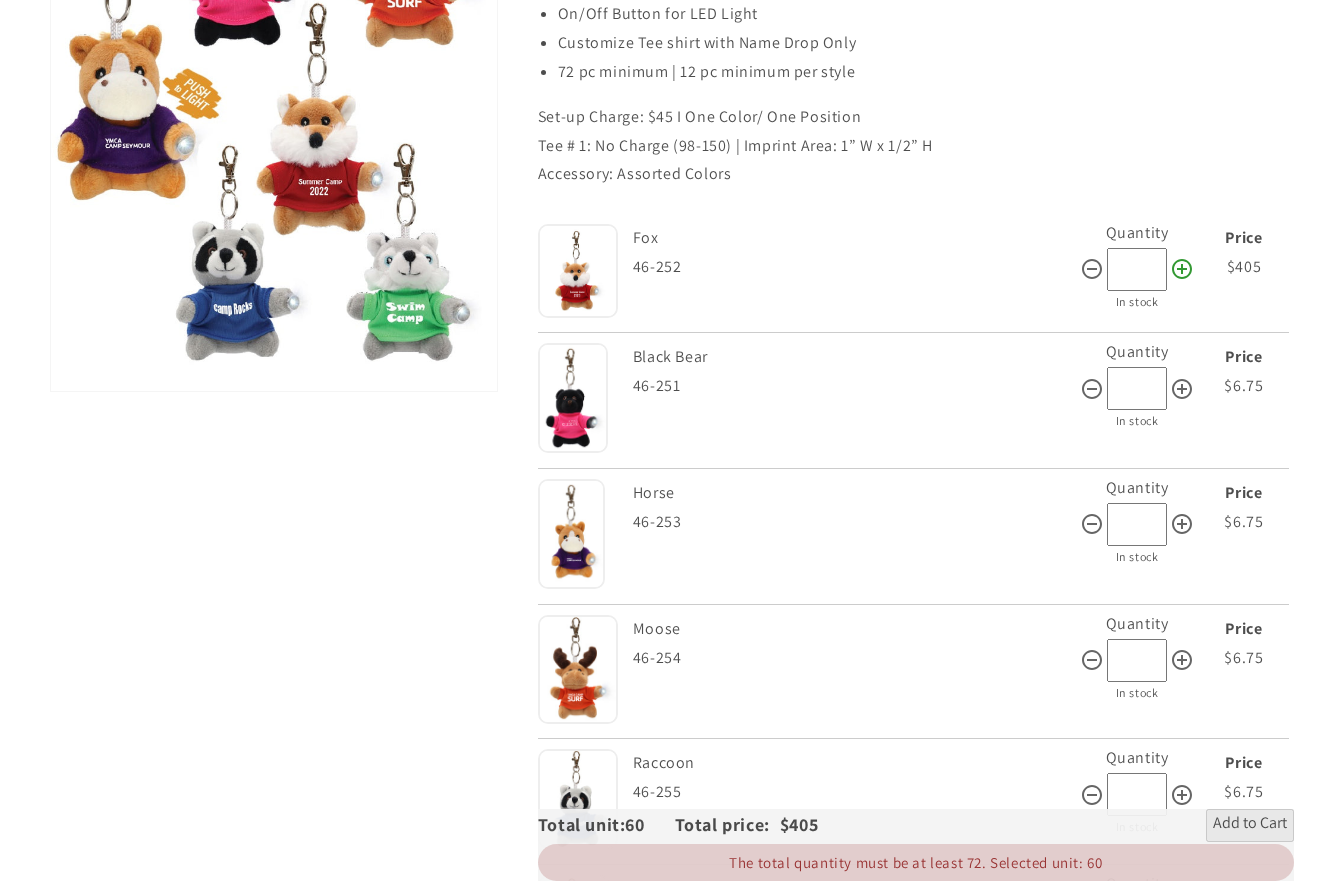 click 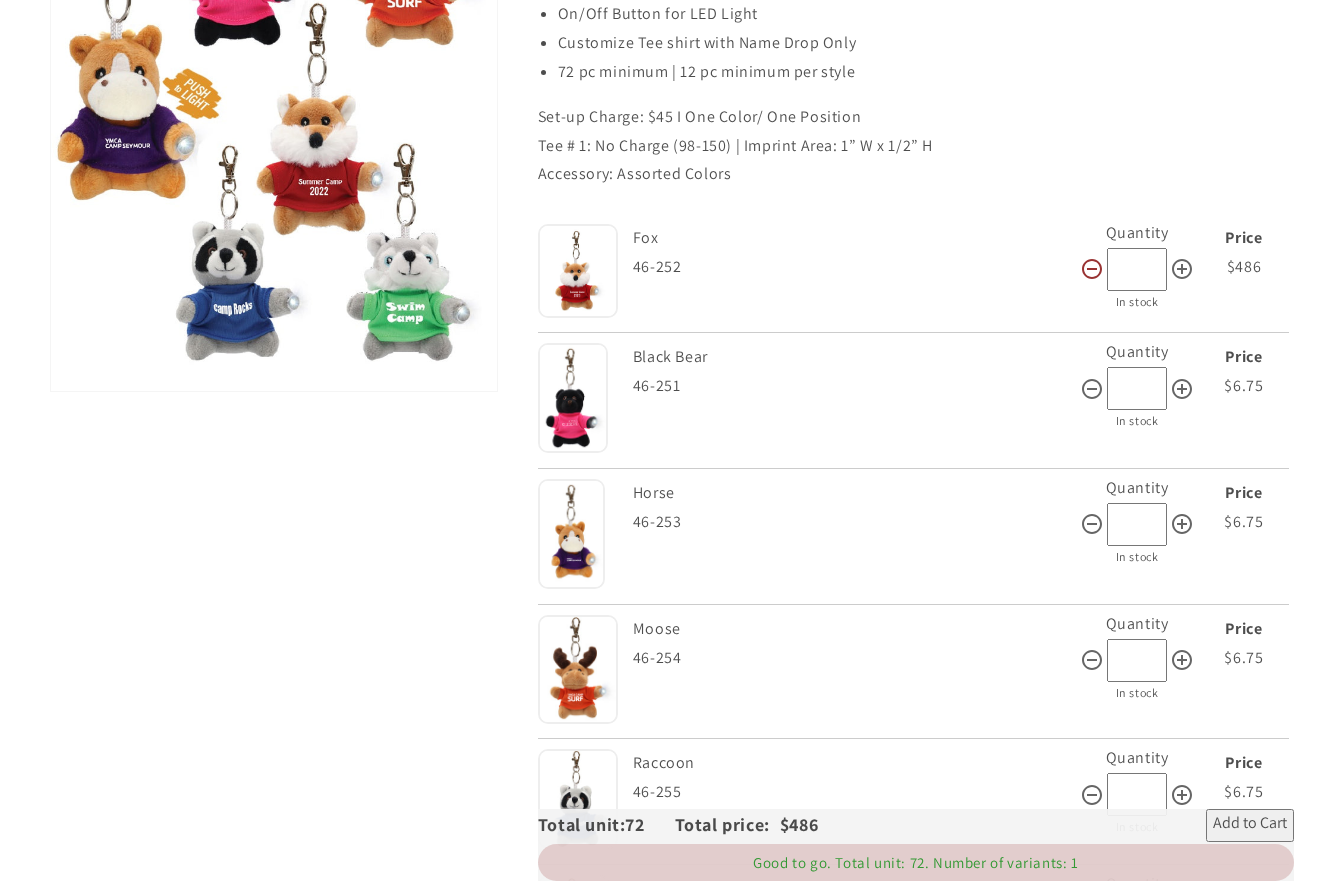 click 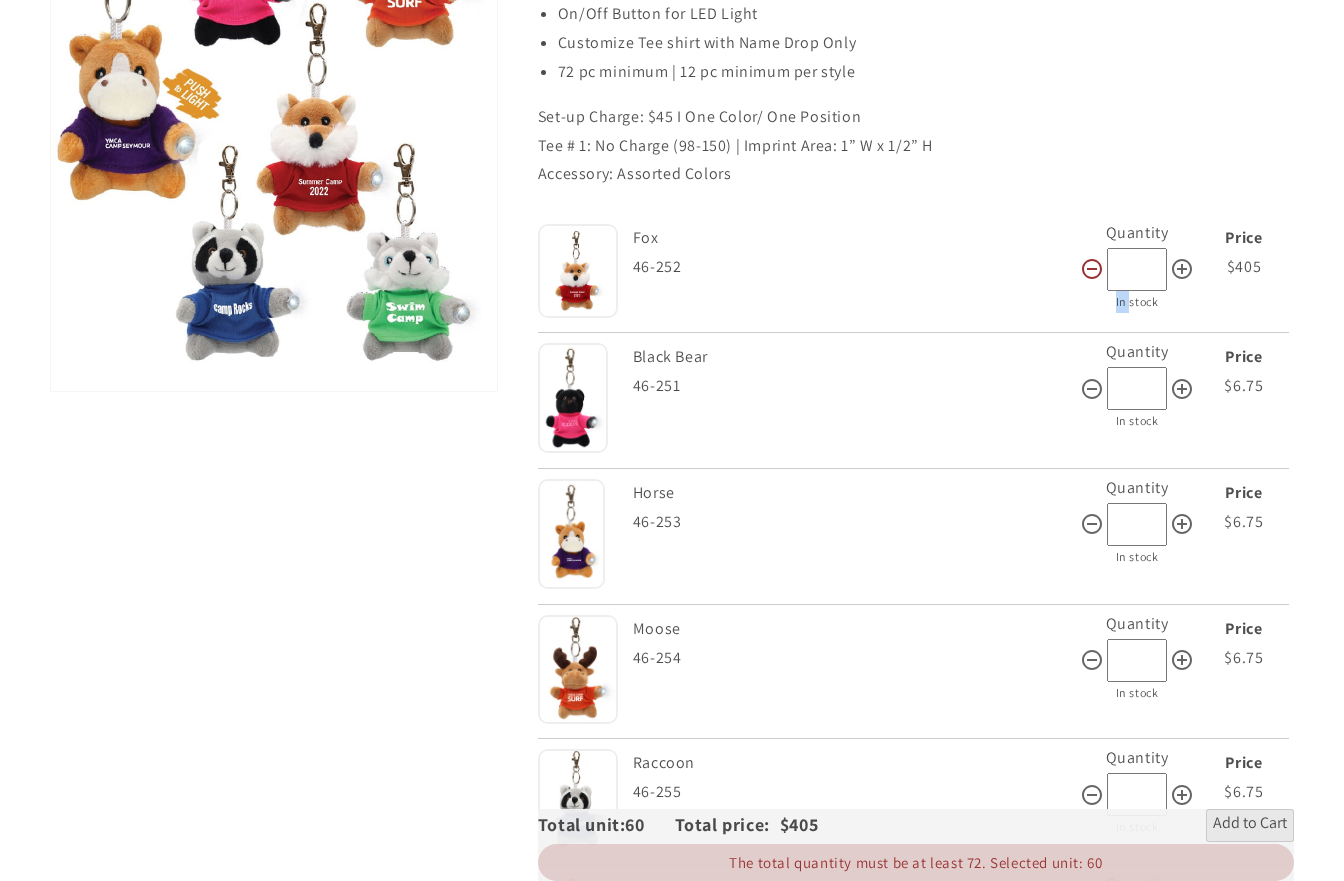 click 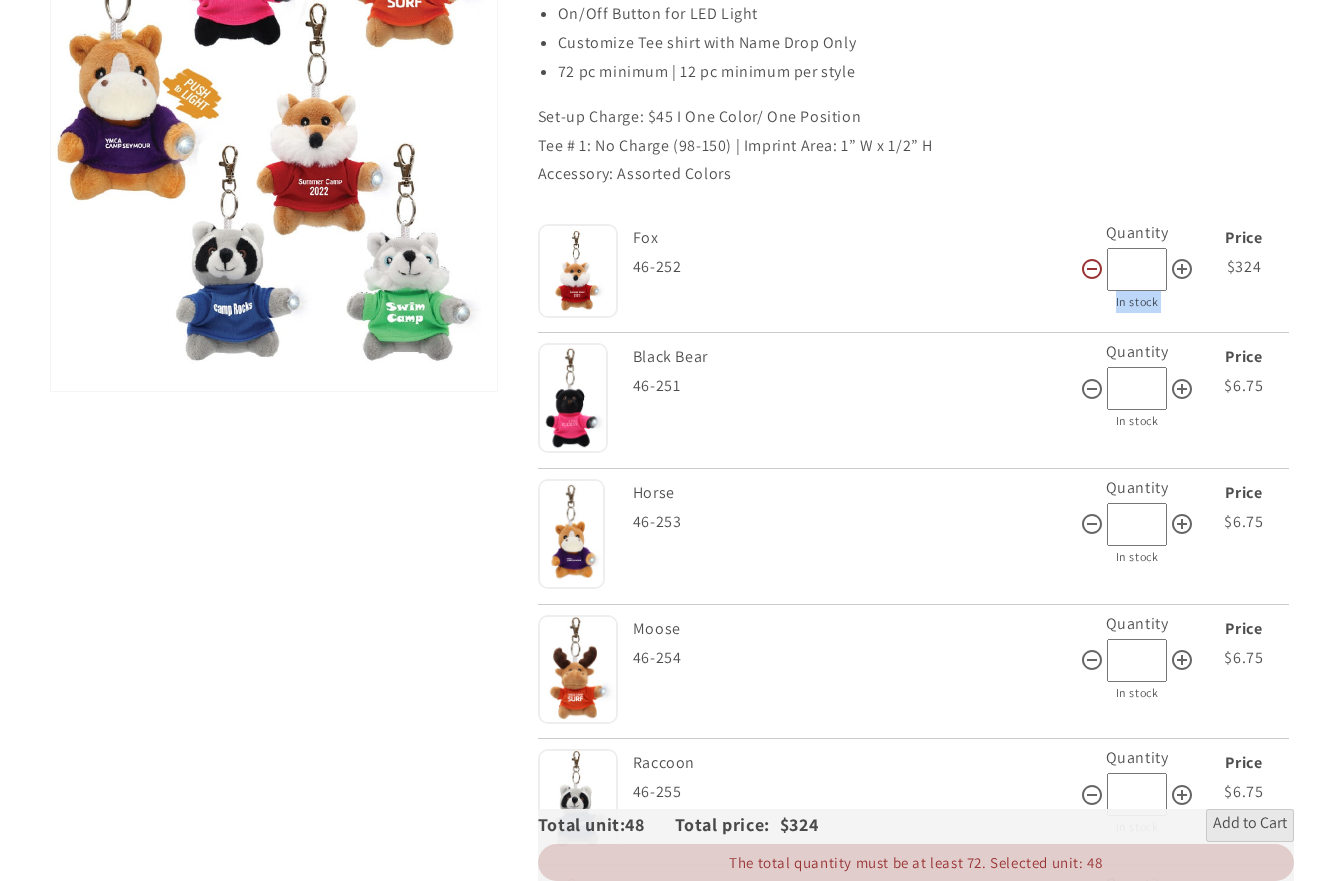 click 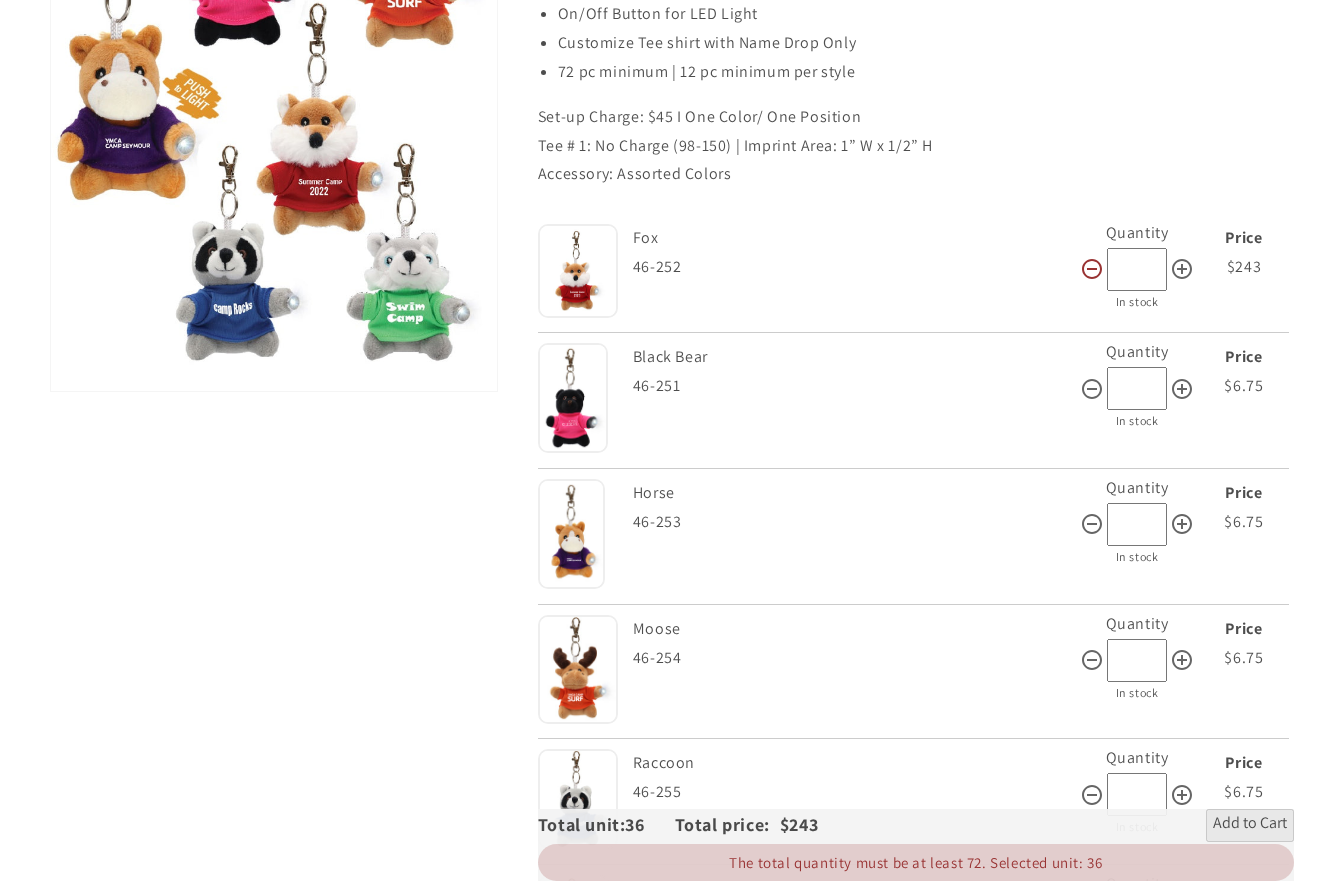 click 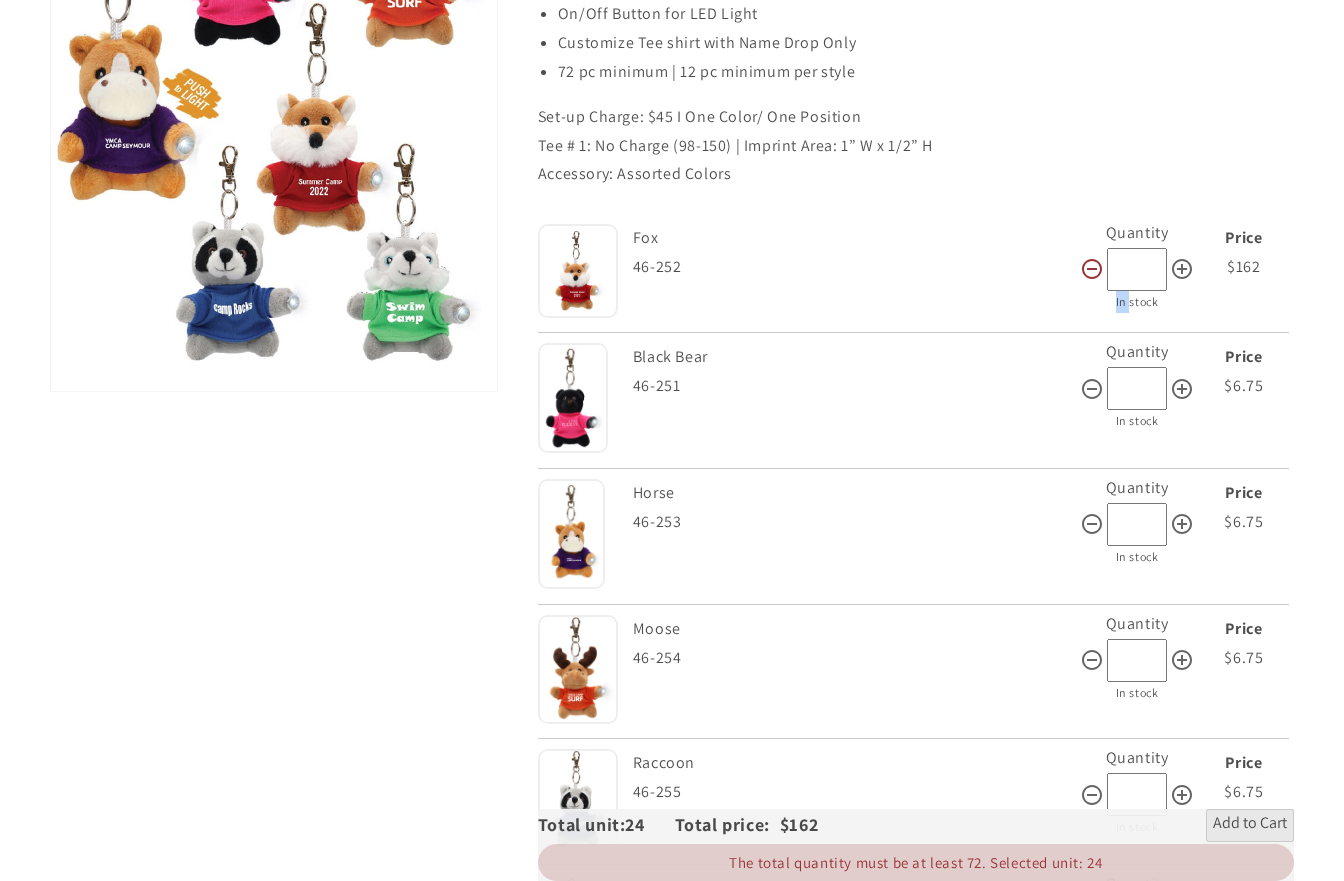 click 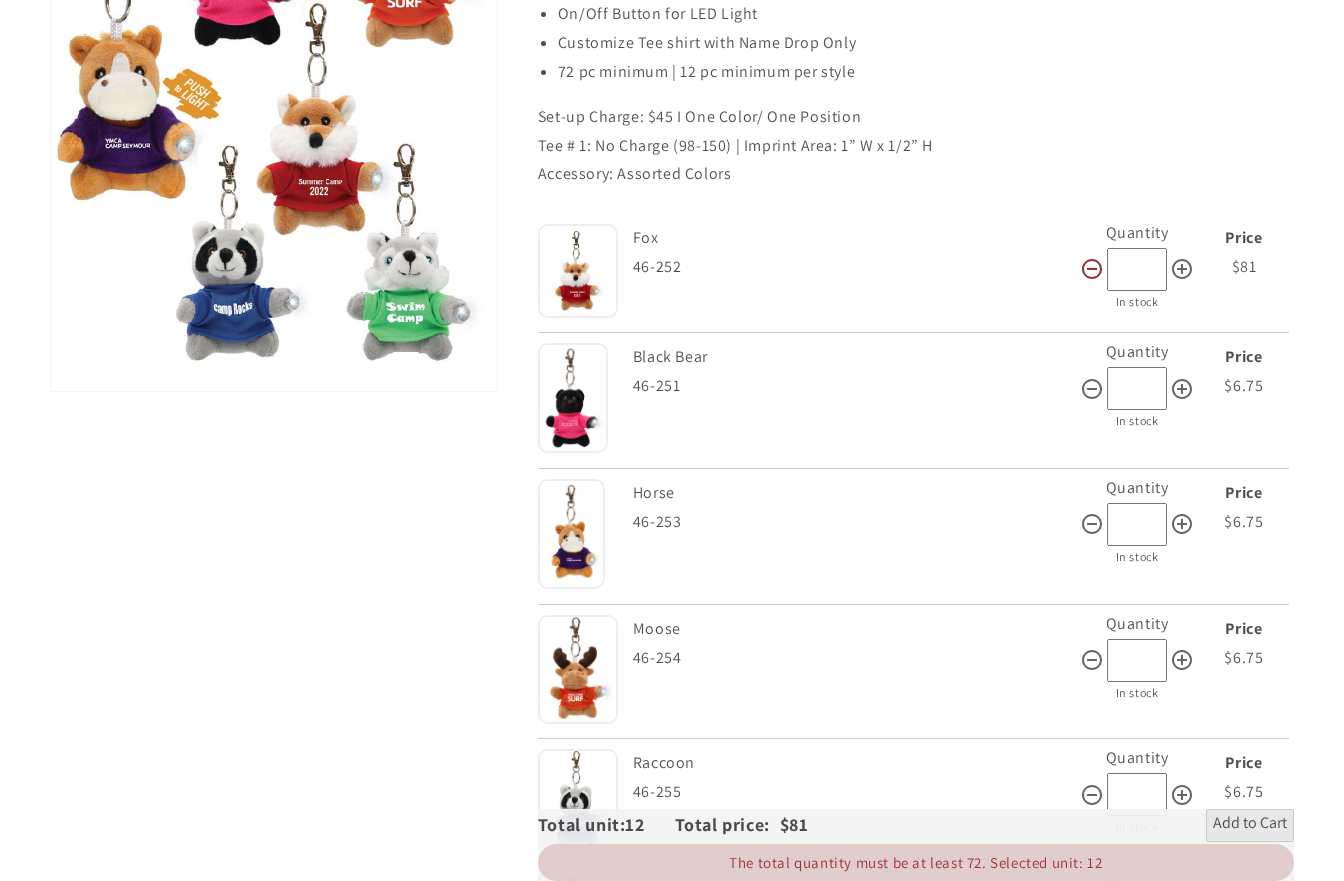 click 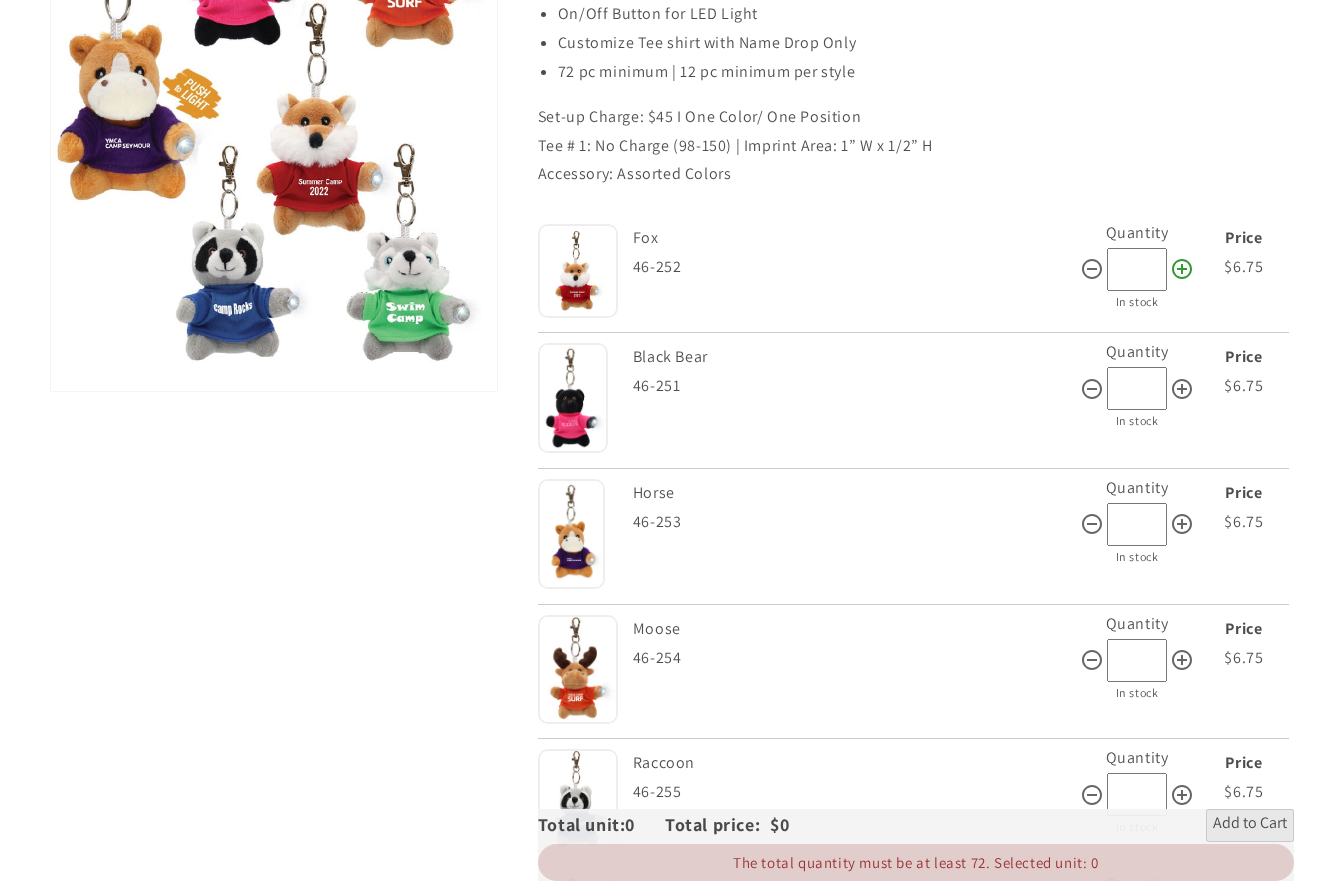 click 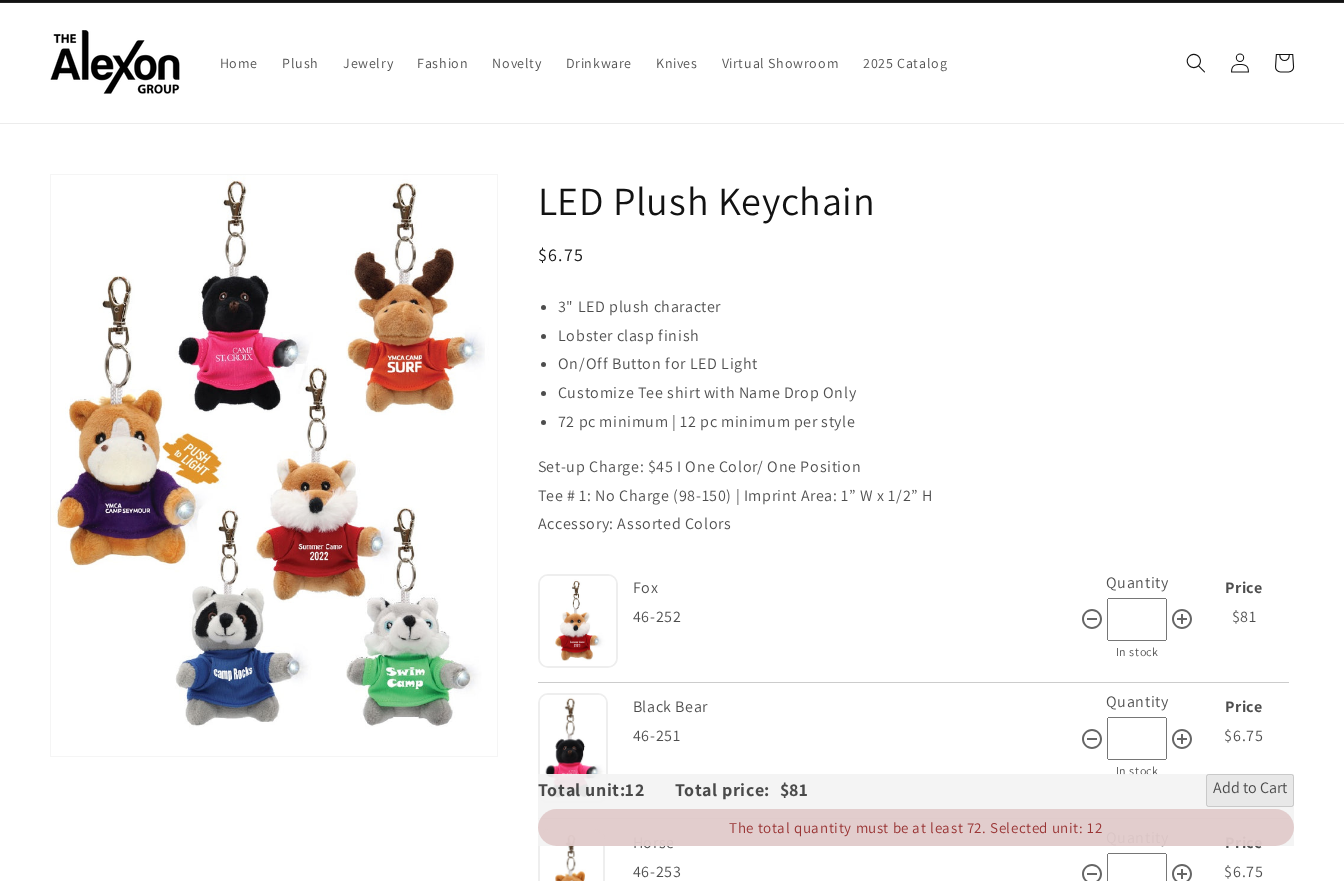 scroll, scrollTop: 0, scrollLeft: 0, axis: both 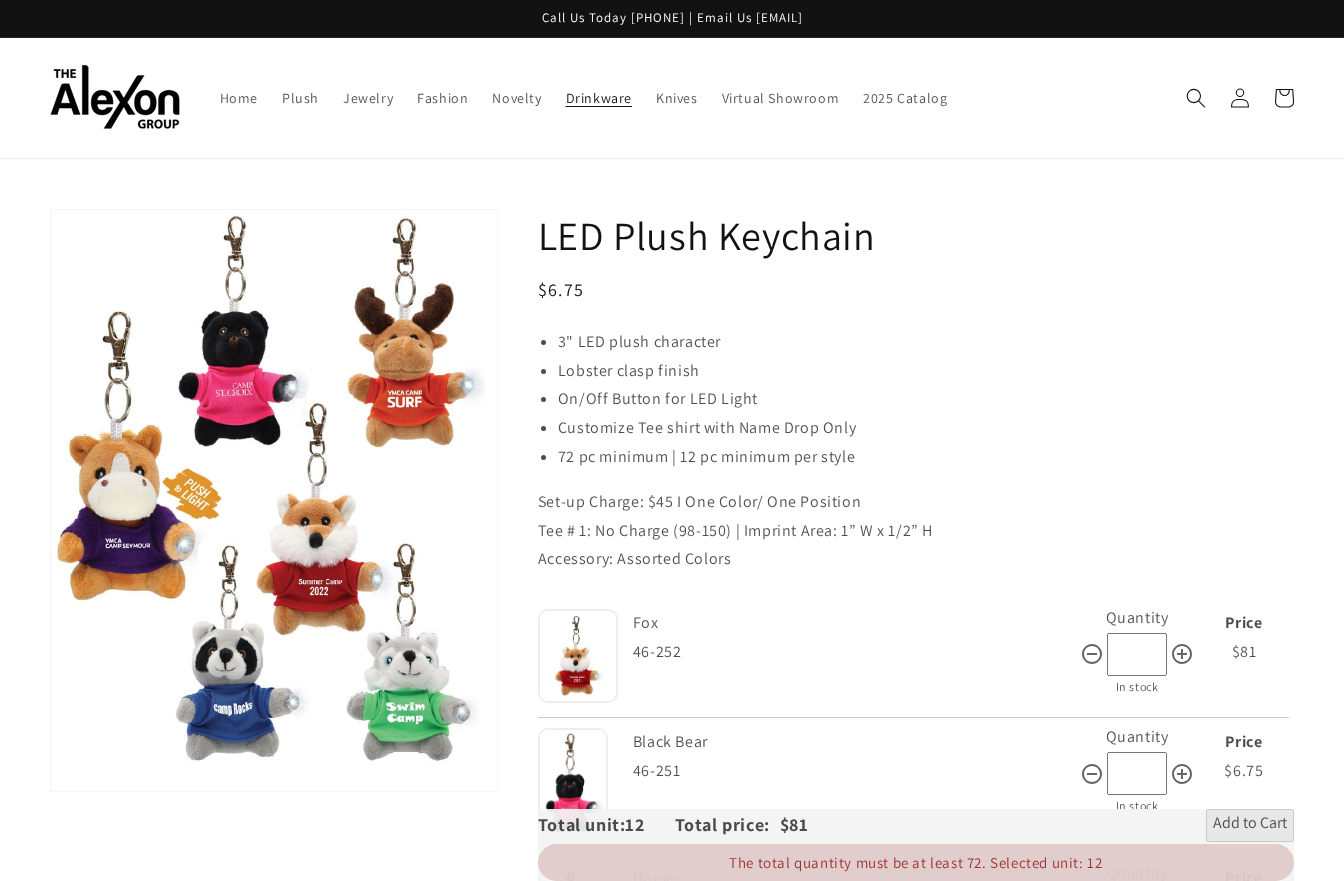 click on "Drinkware" at bounding box center [599, 98] 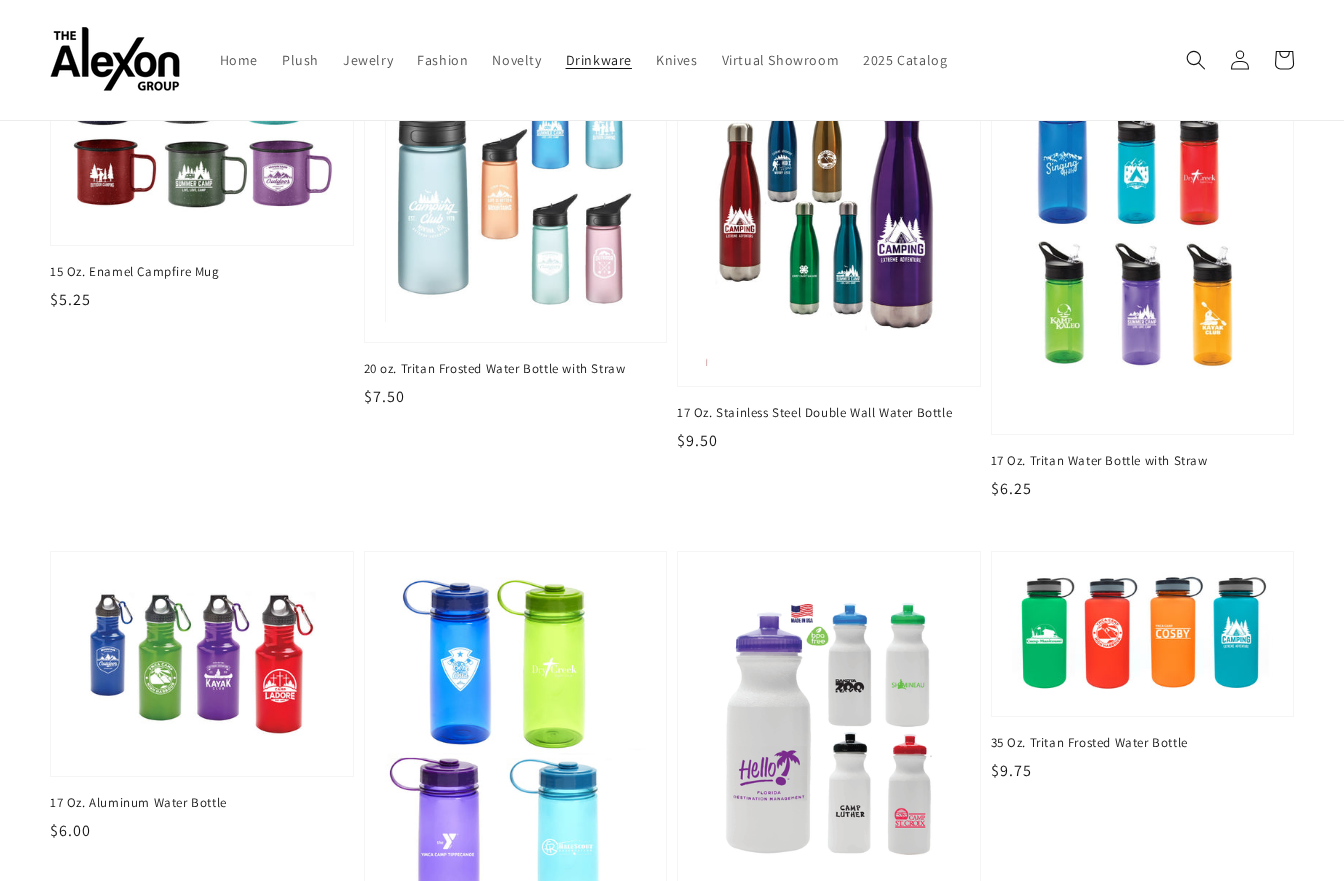 scroll, scrollTop: 0, scrollLeft: 0, axis: both 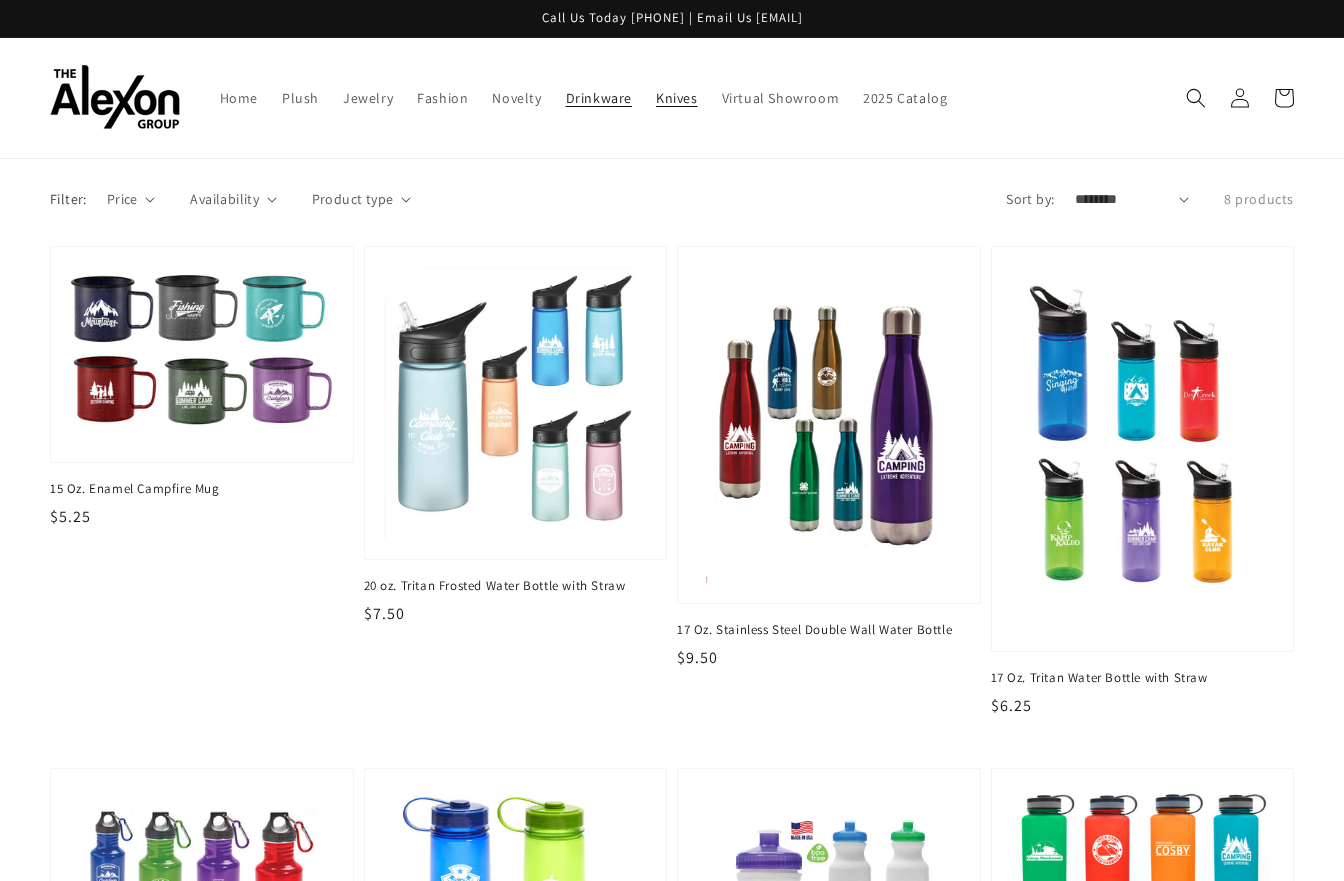 click on "Knives" at bounding box center (677, 98) 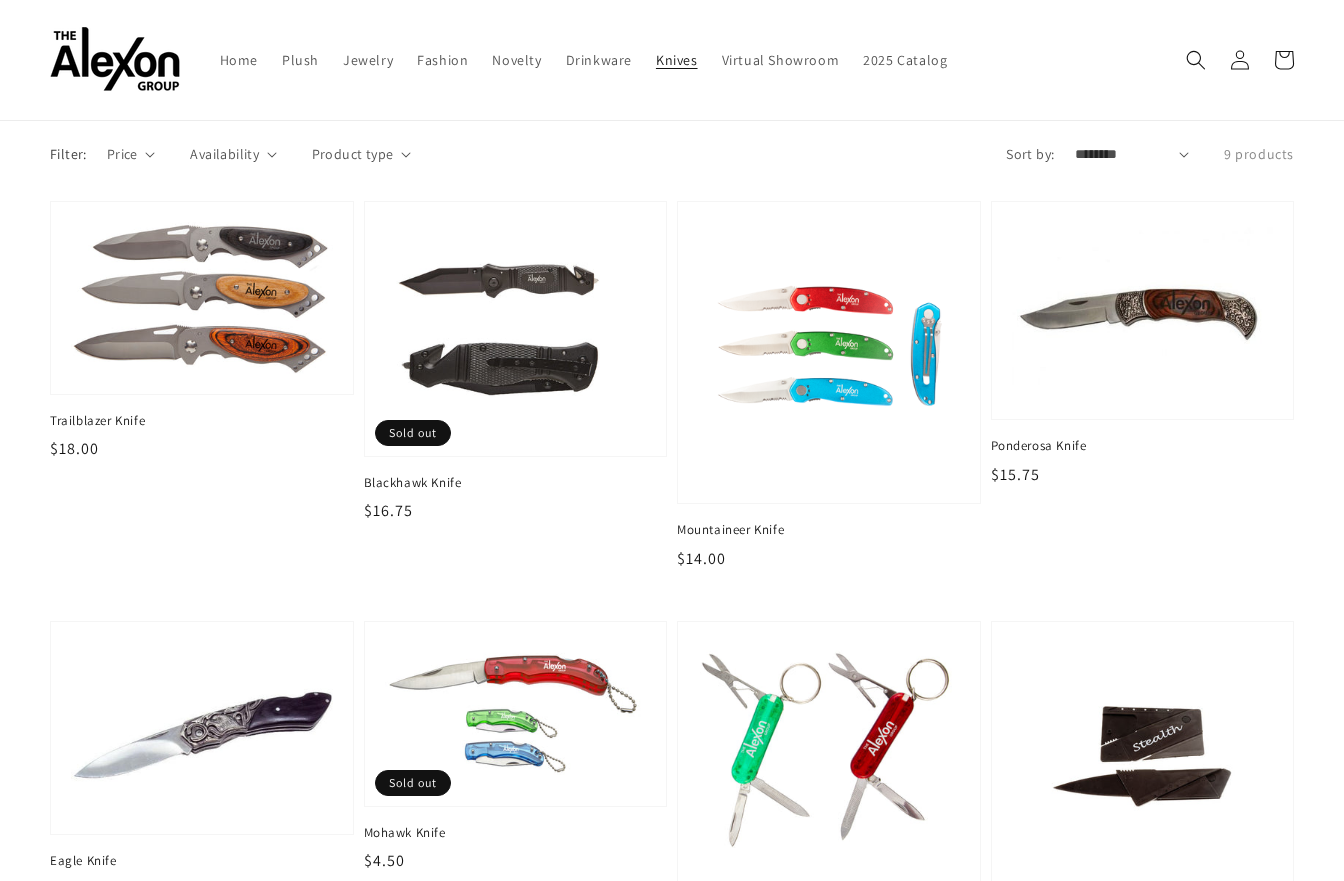 scroll, scrollTop: 0, scrollLeft: 0, axis: both 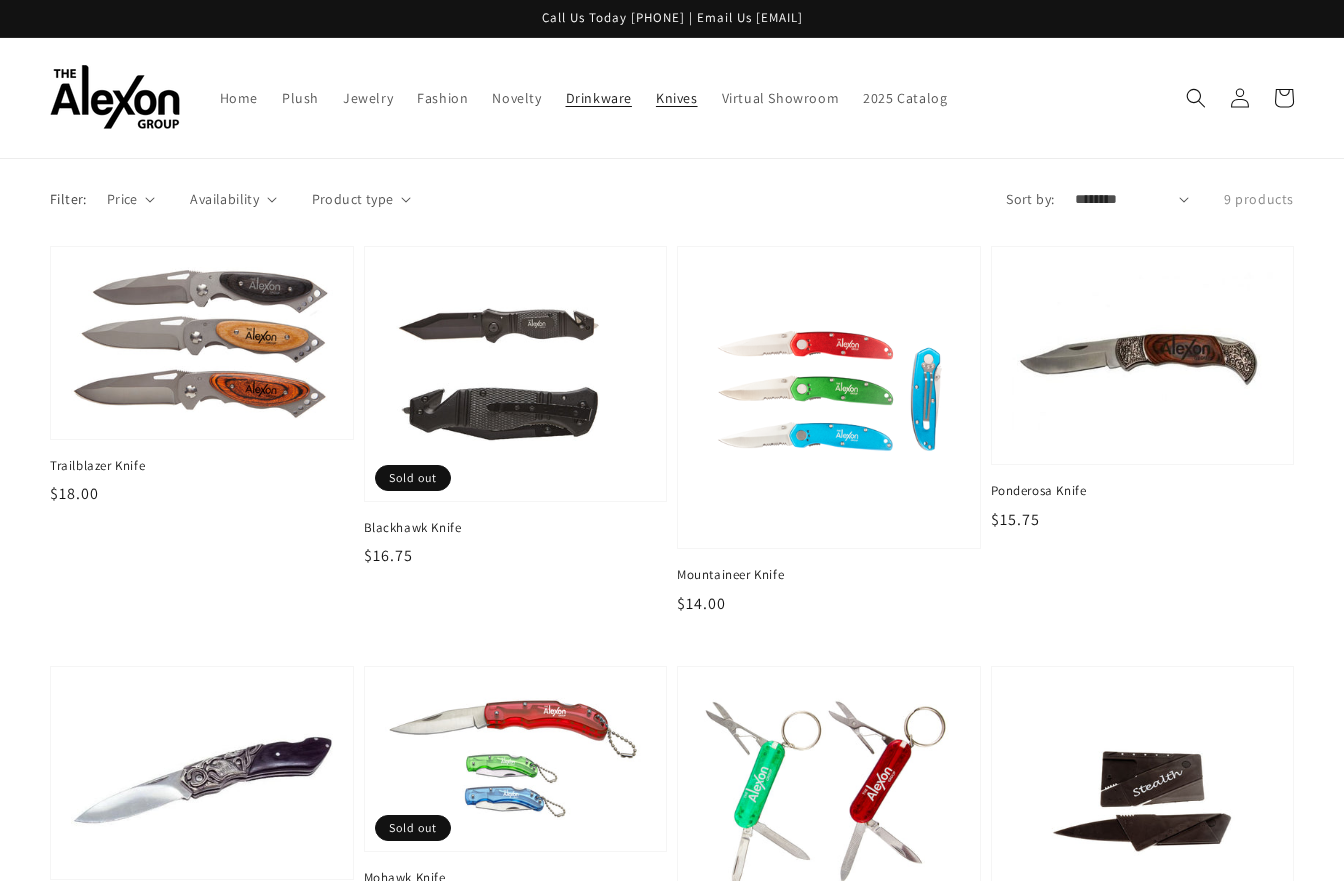 click on "Drinkware" at bounding box center [599, 98] 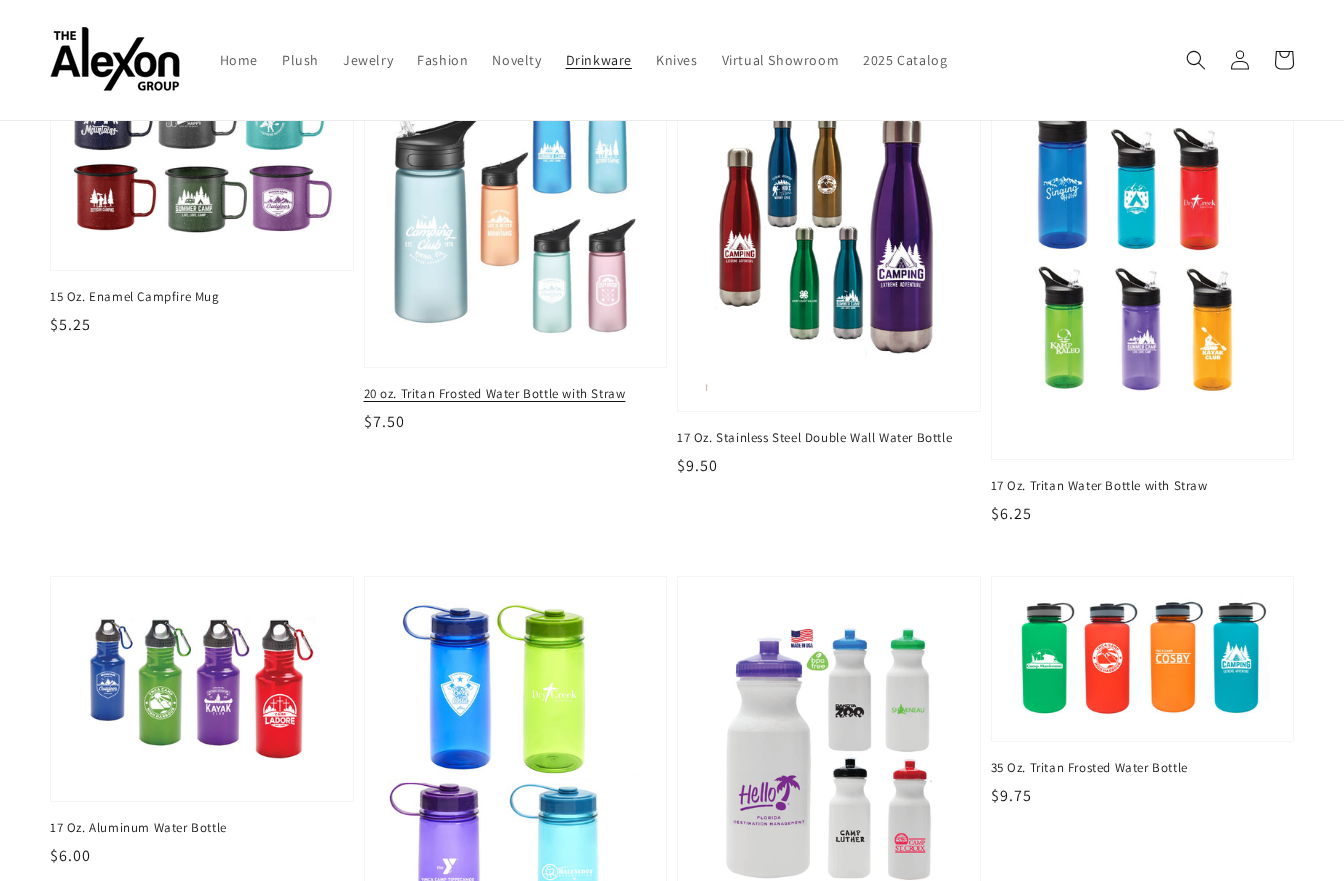 scroll, scrollTop: 0, scrollLeft: 0, axis: both 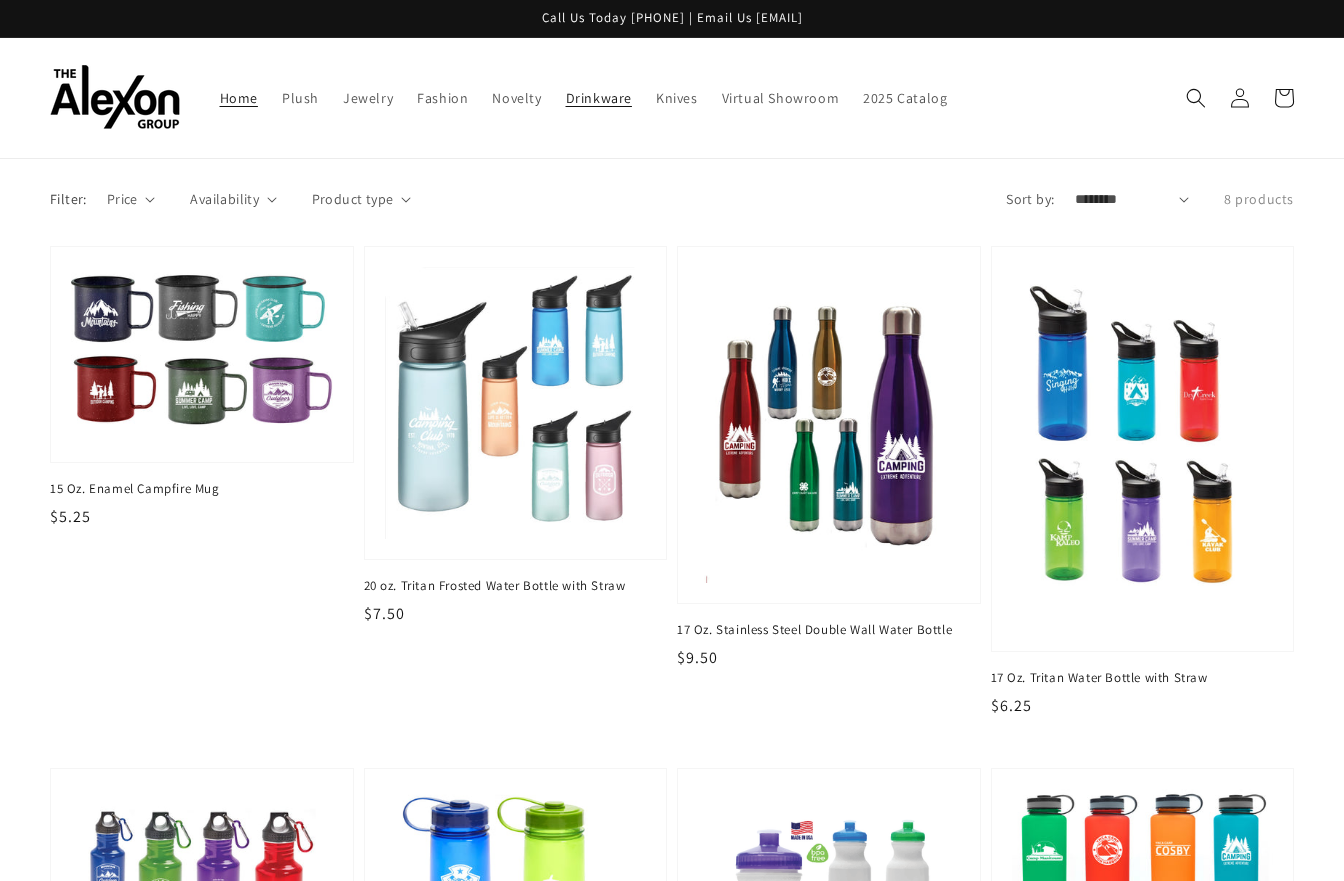 click on "Home" at bounding box center (239, 98) 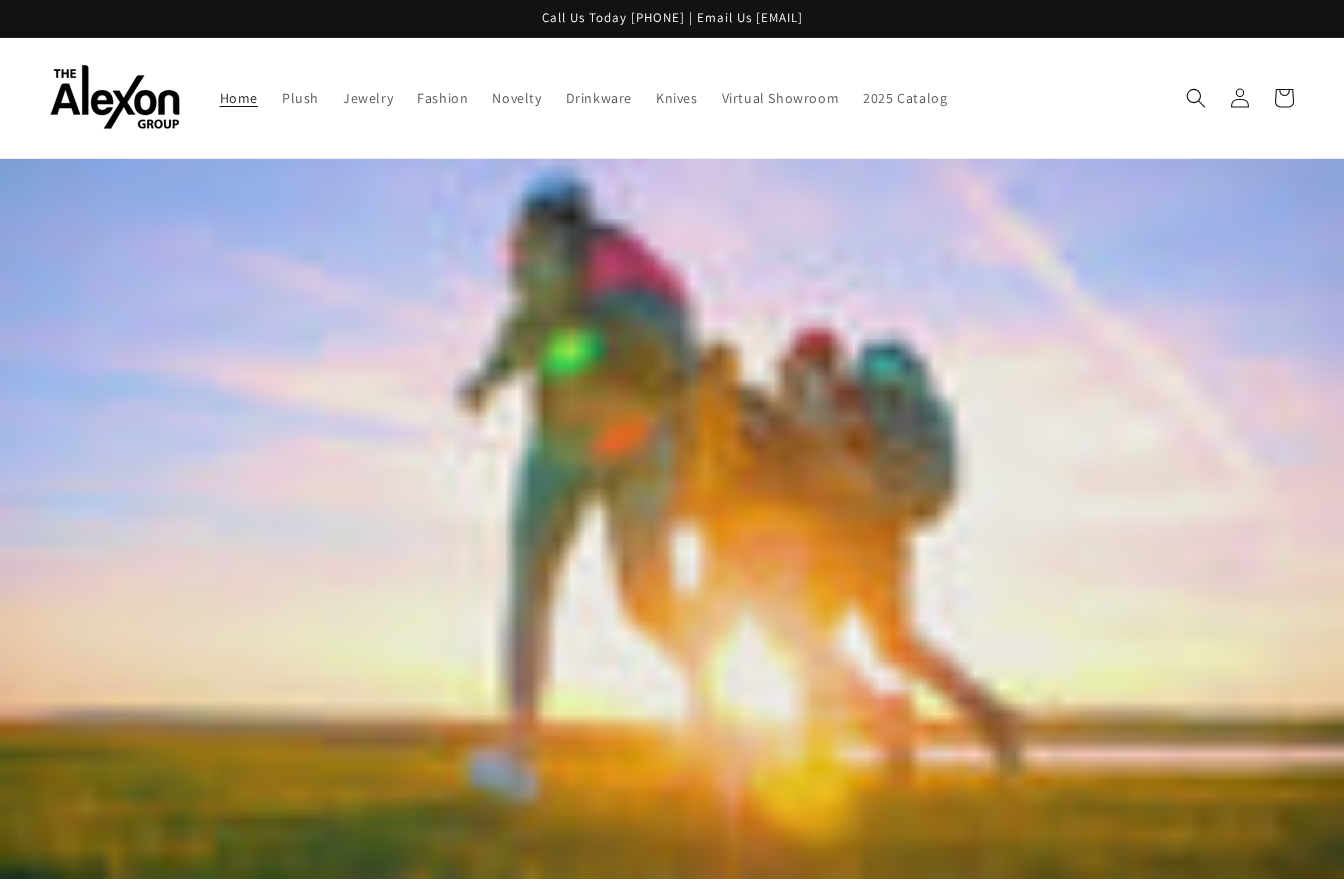 scroll, scrollTop: 0, scrollLeft: 0, axis: both 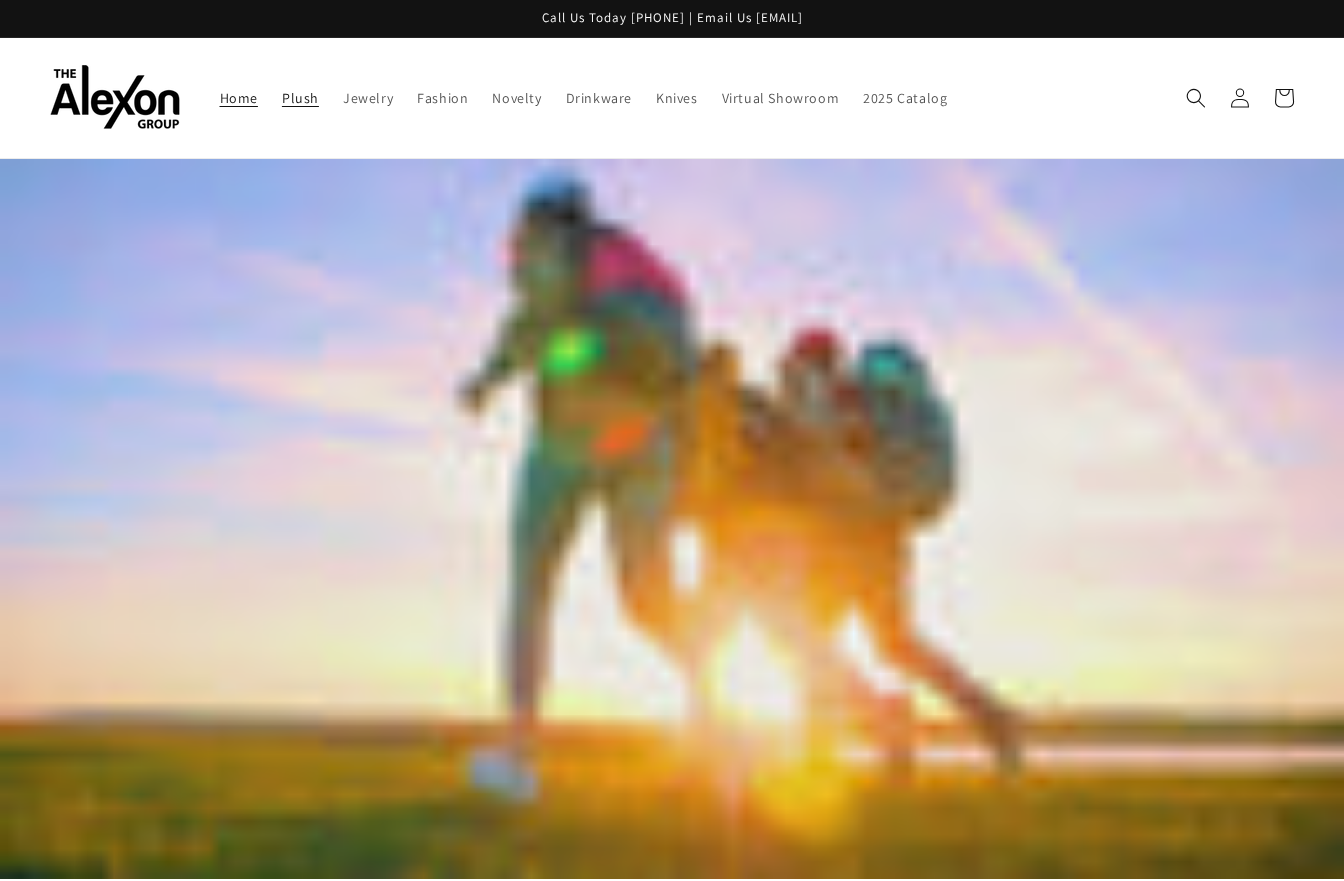 click on "Plush" at bounding box center (300, 98) 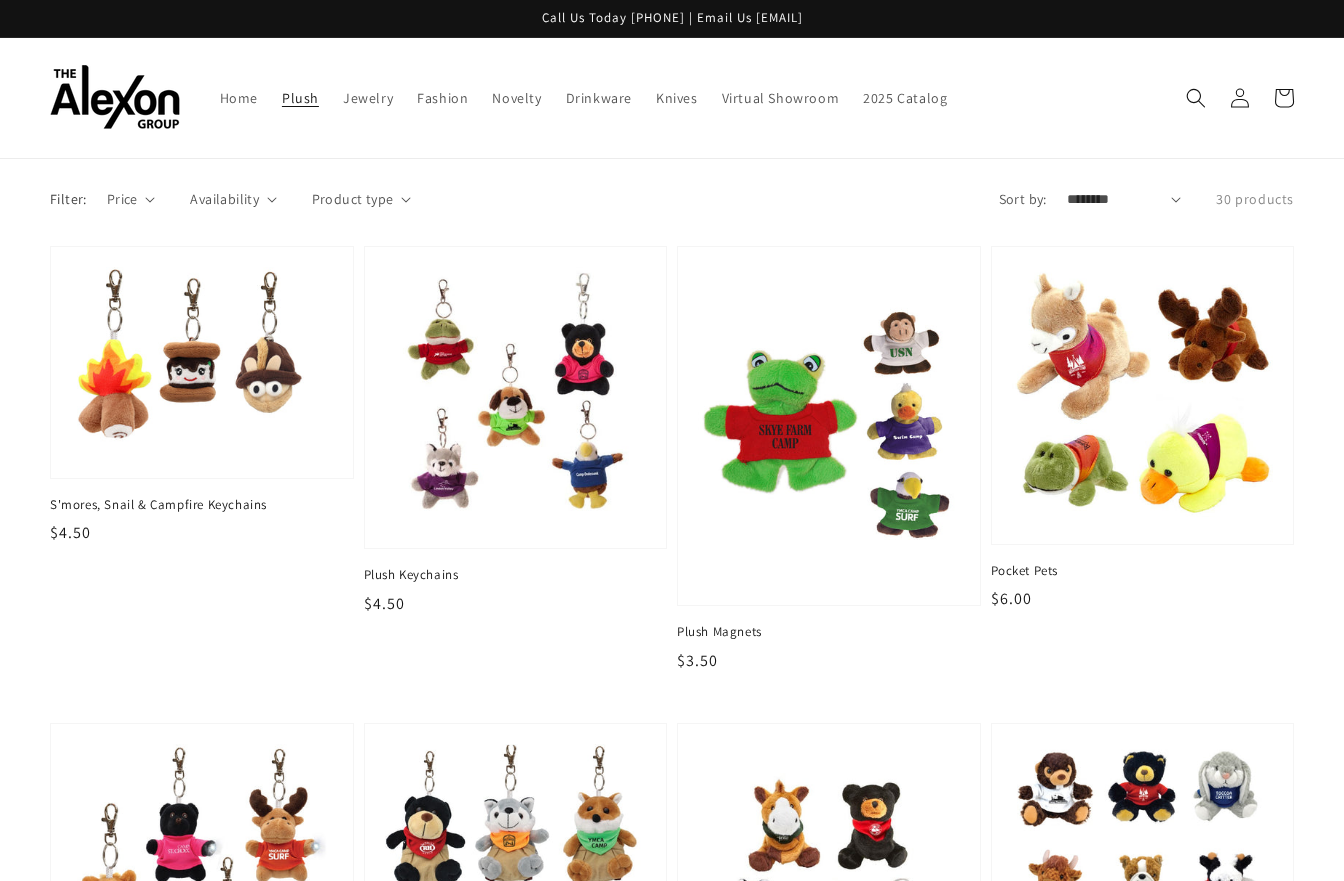 scroll, scrollTop: 0, scrollLeft: 0, axis: both 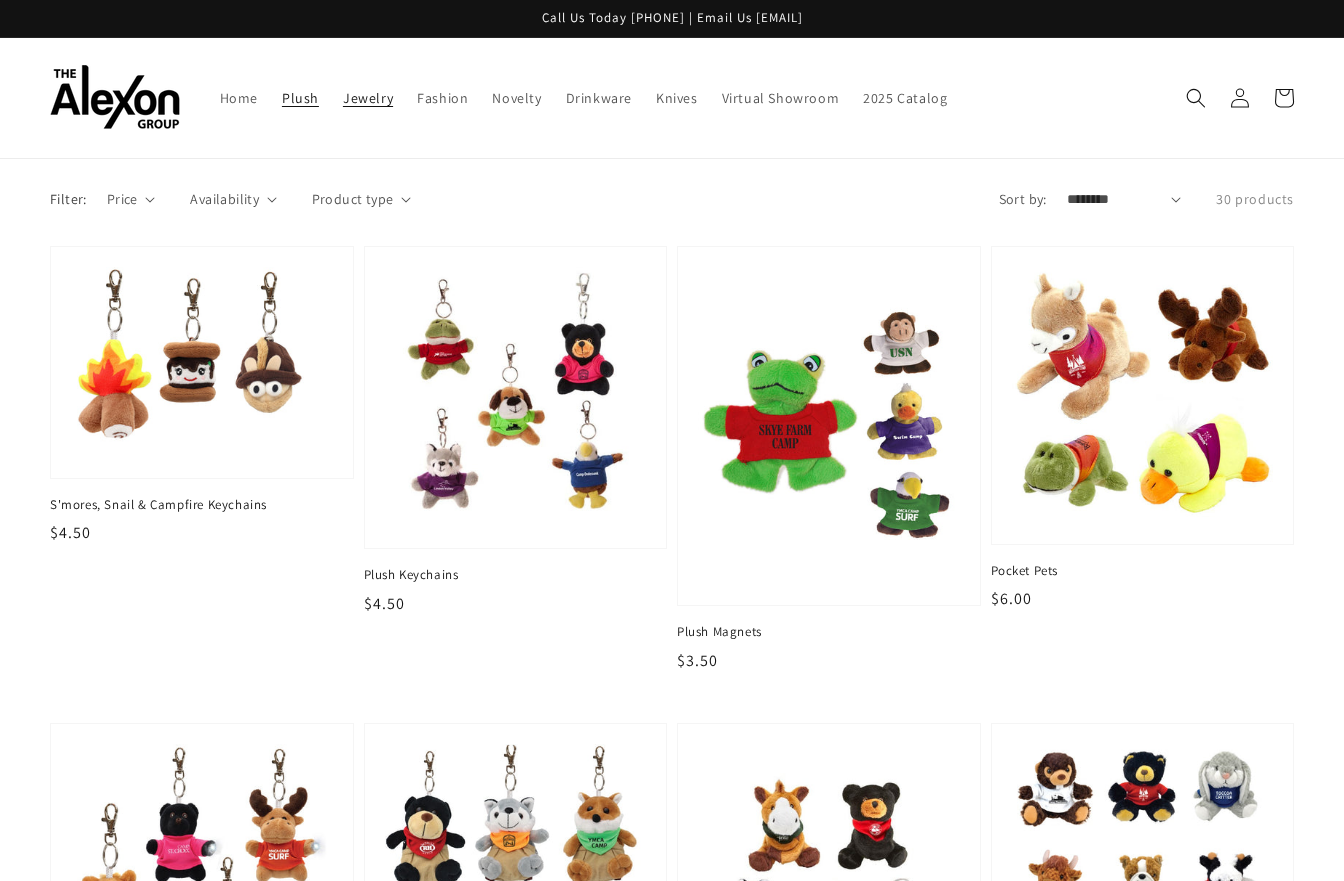 click on "Jewelry" at bounding box center [368, 98] 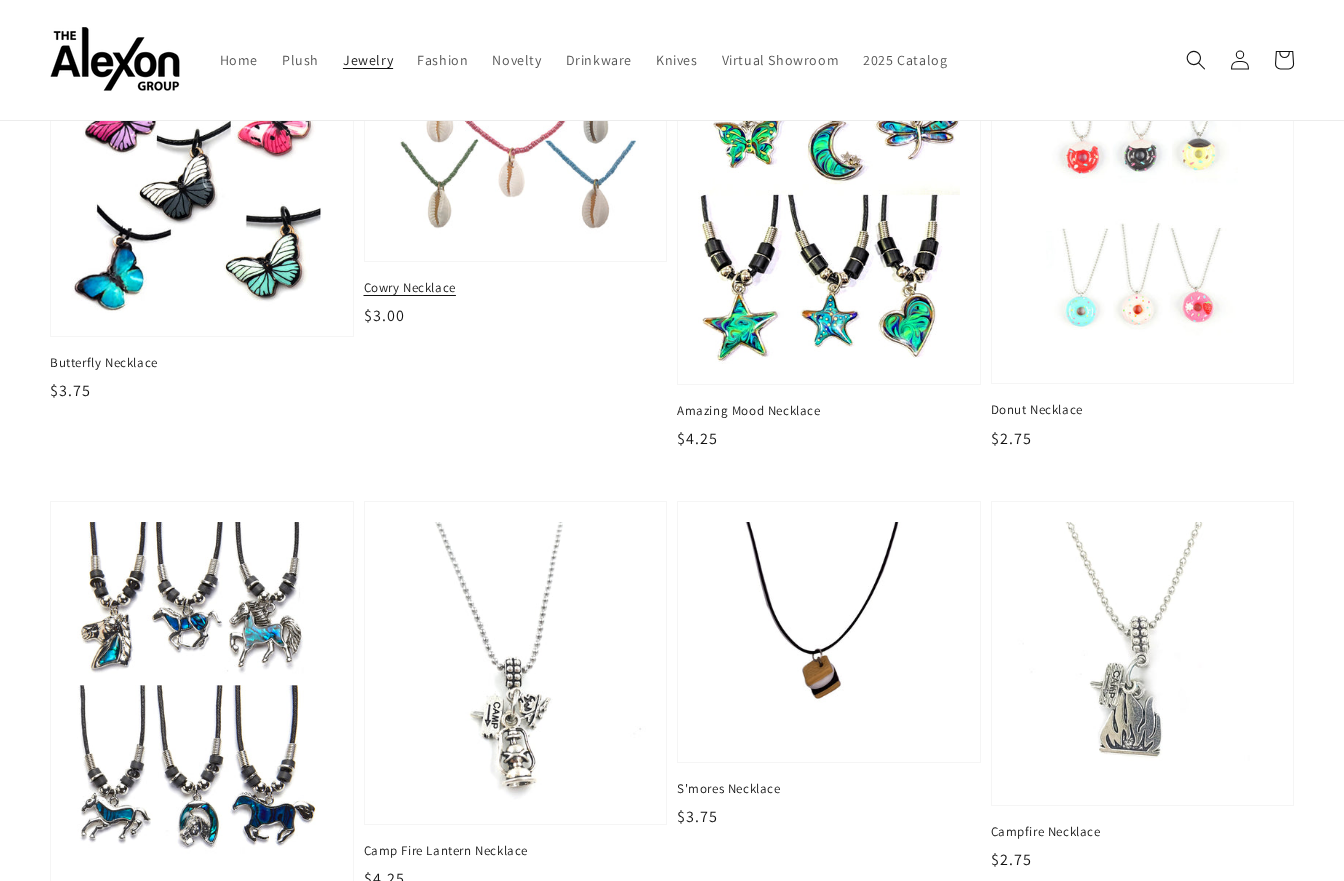 scroll, scrollTop: 200, scrollLeft: 0, axis: vertical 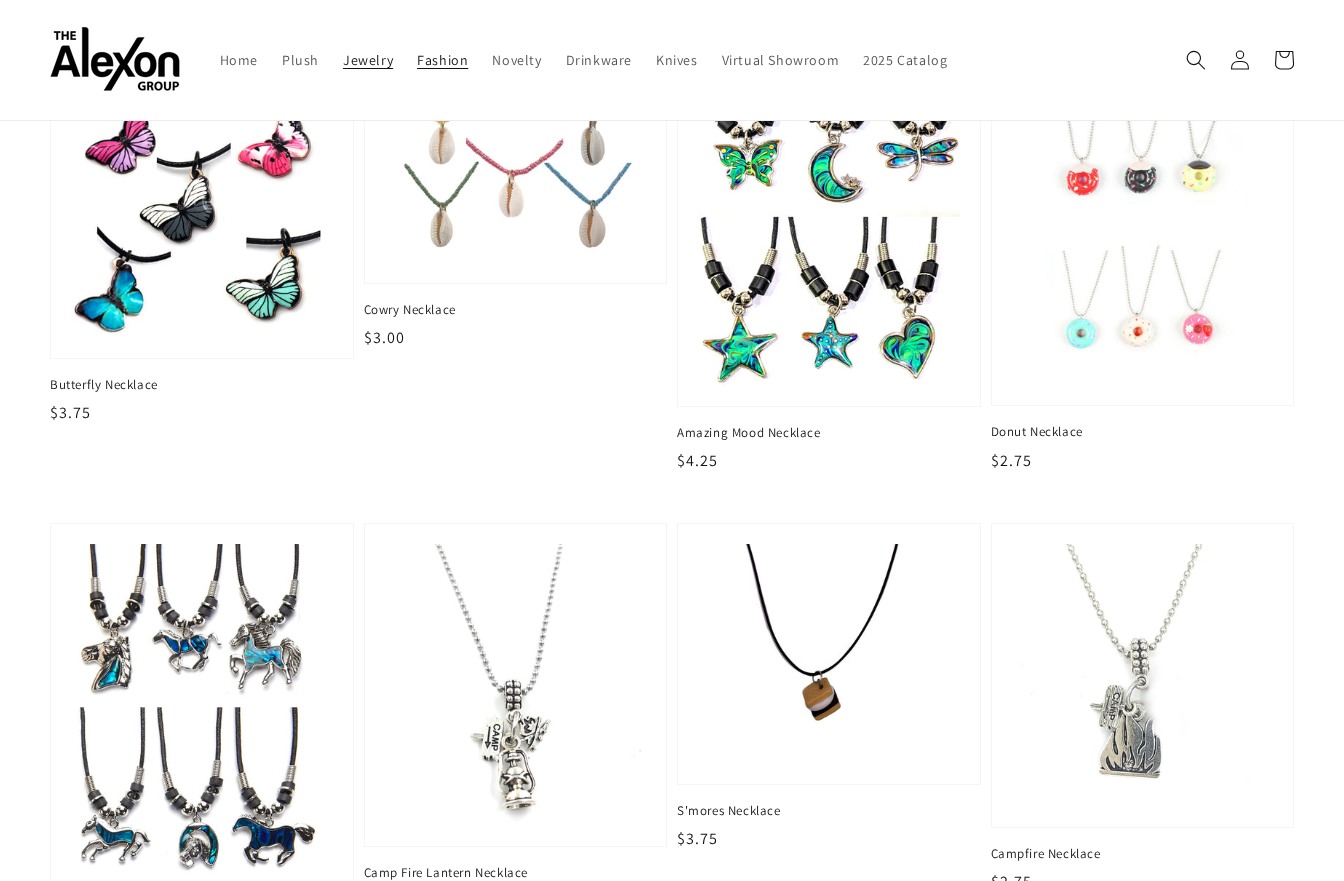 click on "Fashion" at bounding box center [442, 60] 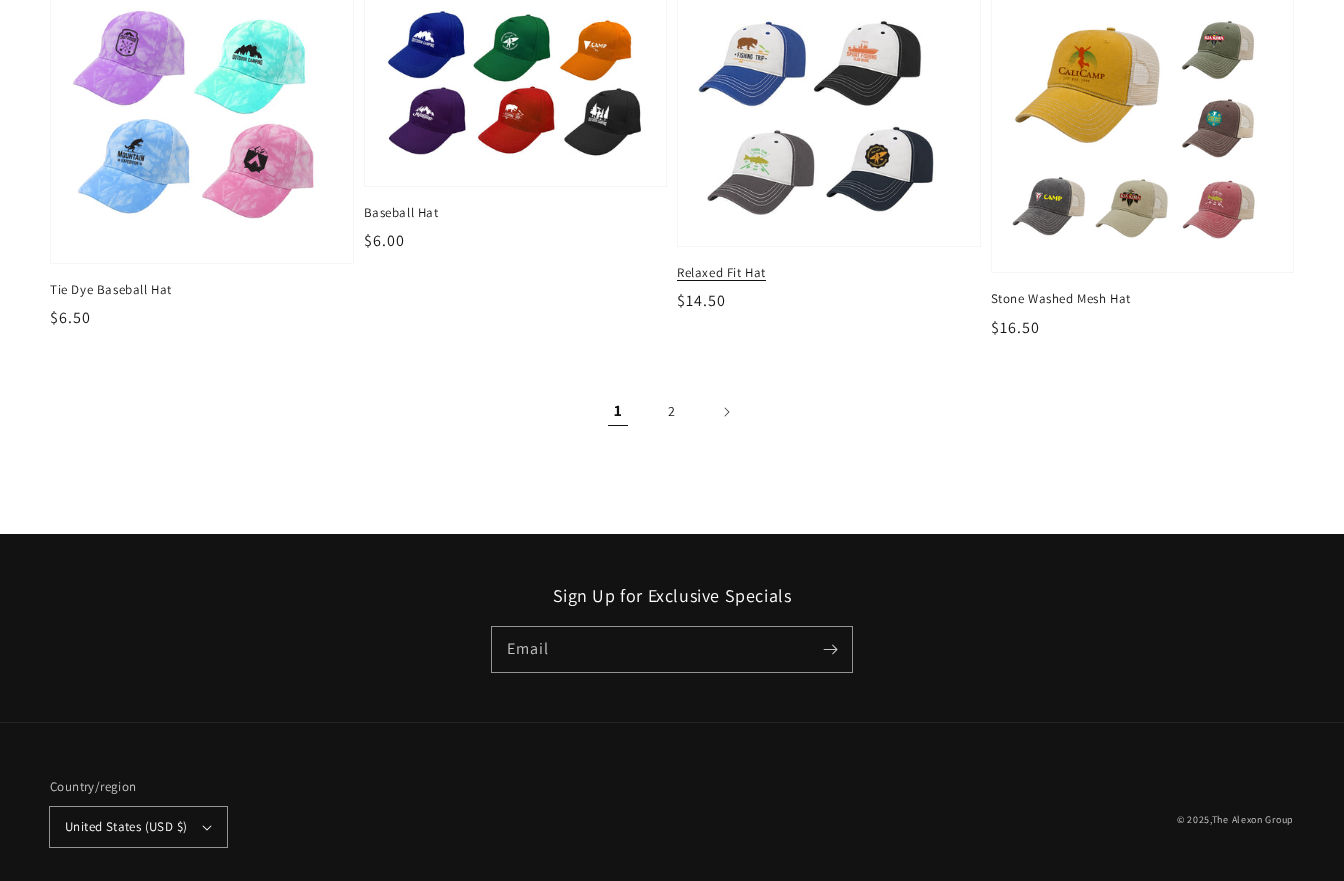 scroll, scrollTop: 2378, scrollLeft: 0, axis: vertical 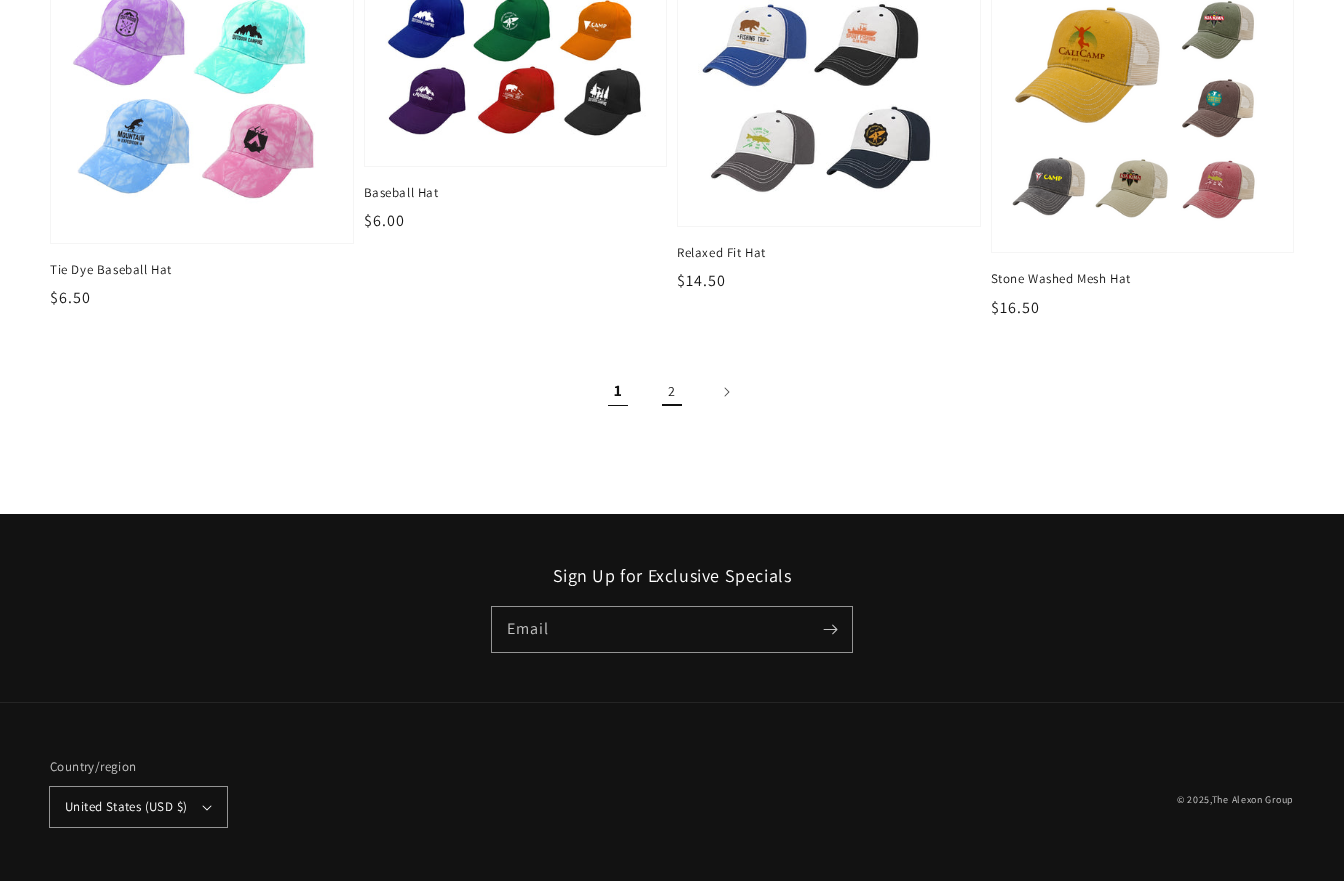 click on "2" at bounding box center [672, 392] 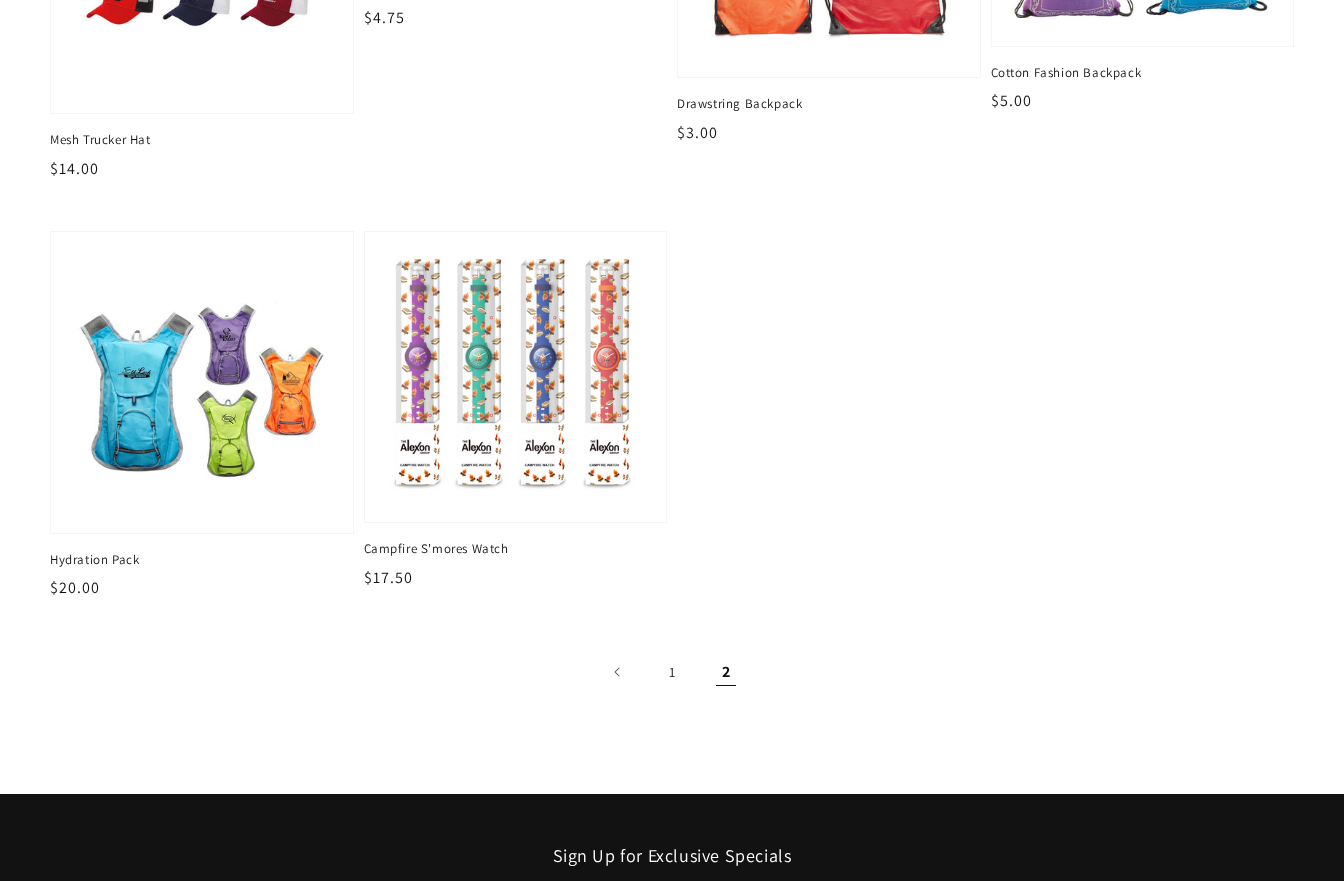 scroll, scrollTop: 600, scrollLeft: 0, axis: vertical 